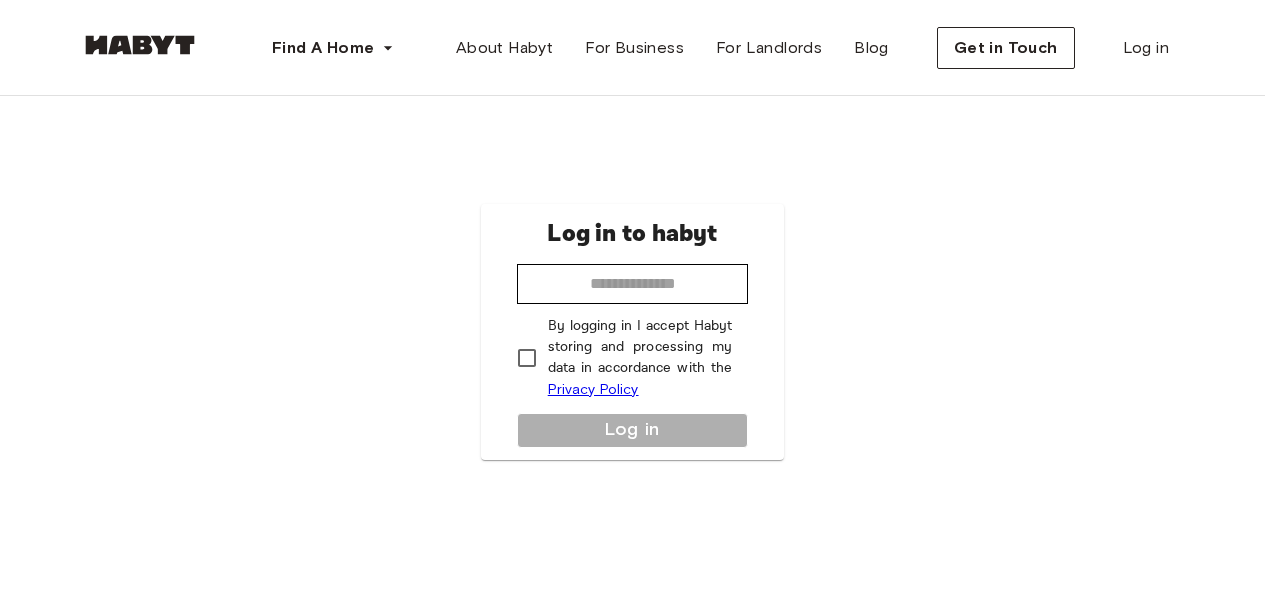 scroll, scrollTop: 0, scrollLeft: 0, axis: both 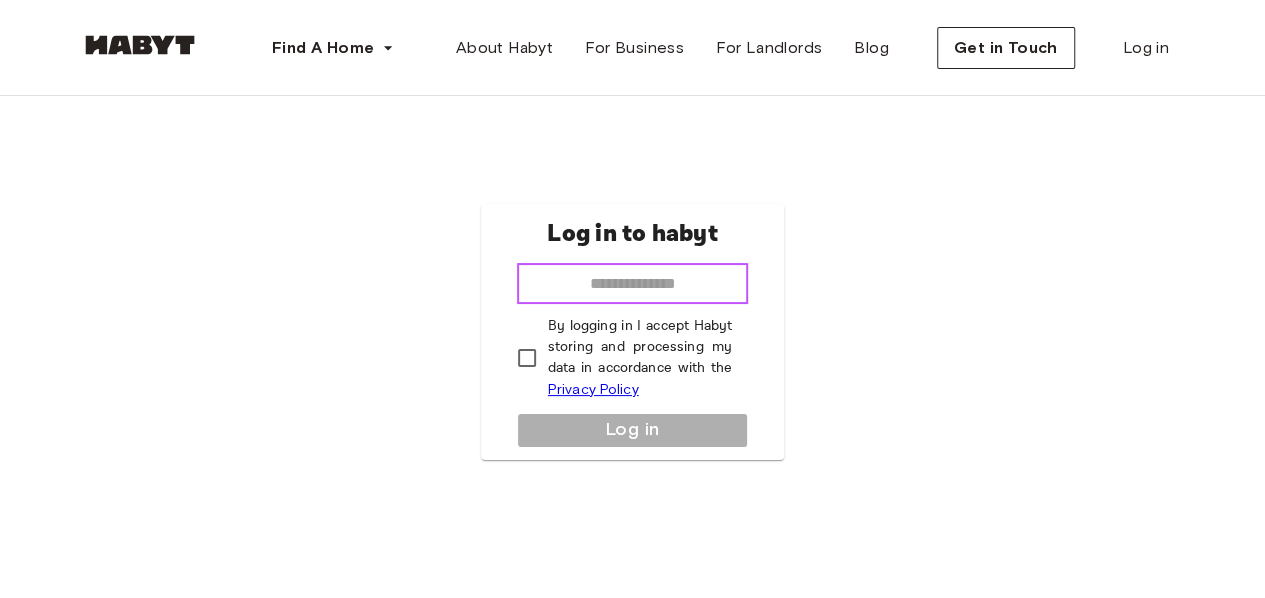 click at bounding box center (633, 284) 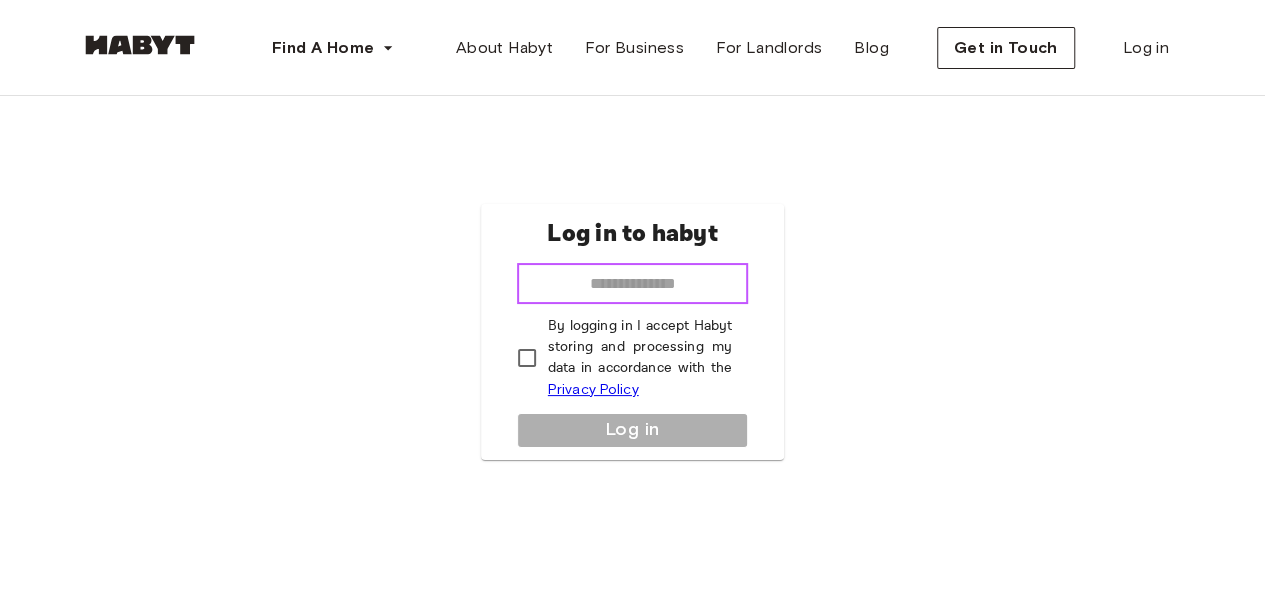 type on "**********" 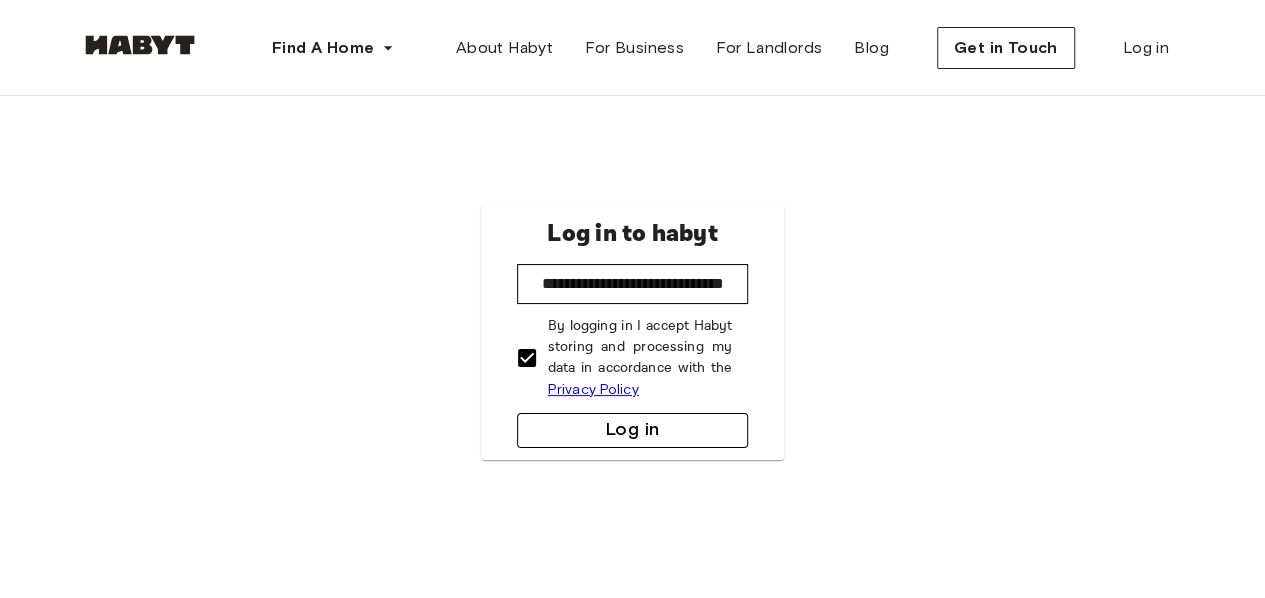 click on "Log in" at bounding box center [633, 430] 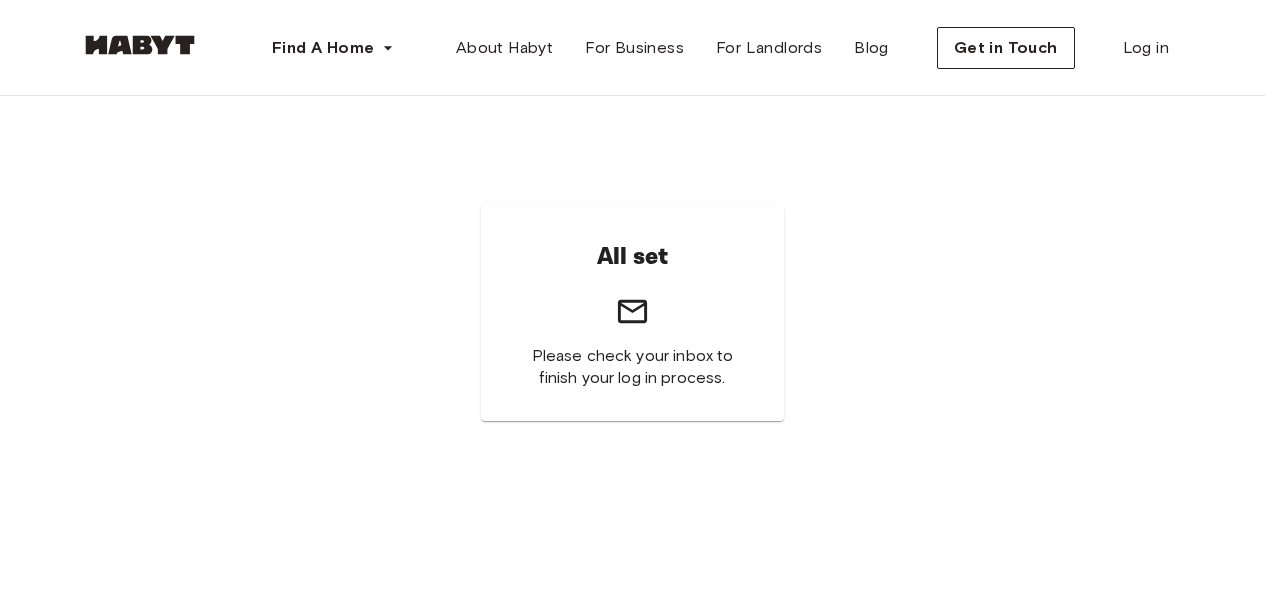 scroll, scrollTop: 0, scrollLeft: 0, axis: both 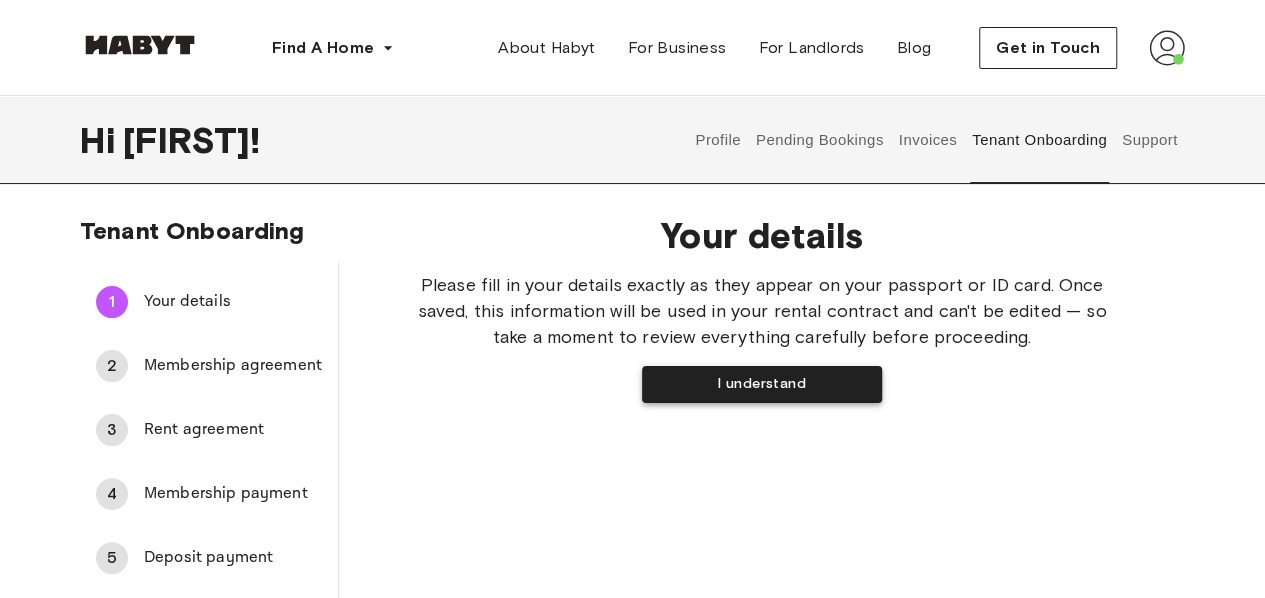 click on "I understand" at bounding box center (762, 384) 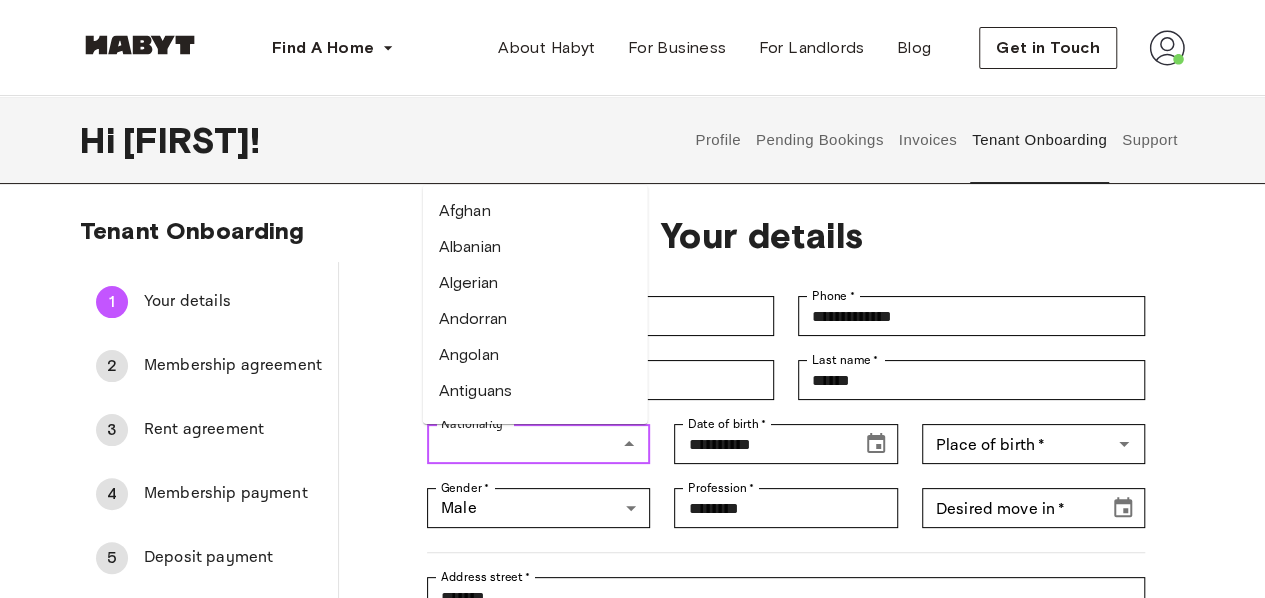 click on "Nationality   *" at bounding box center [522, 444] 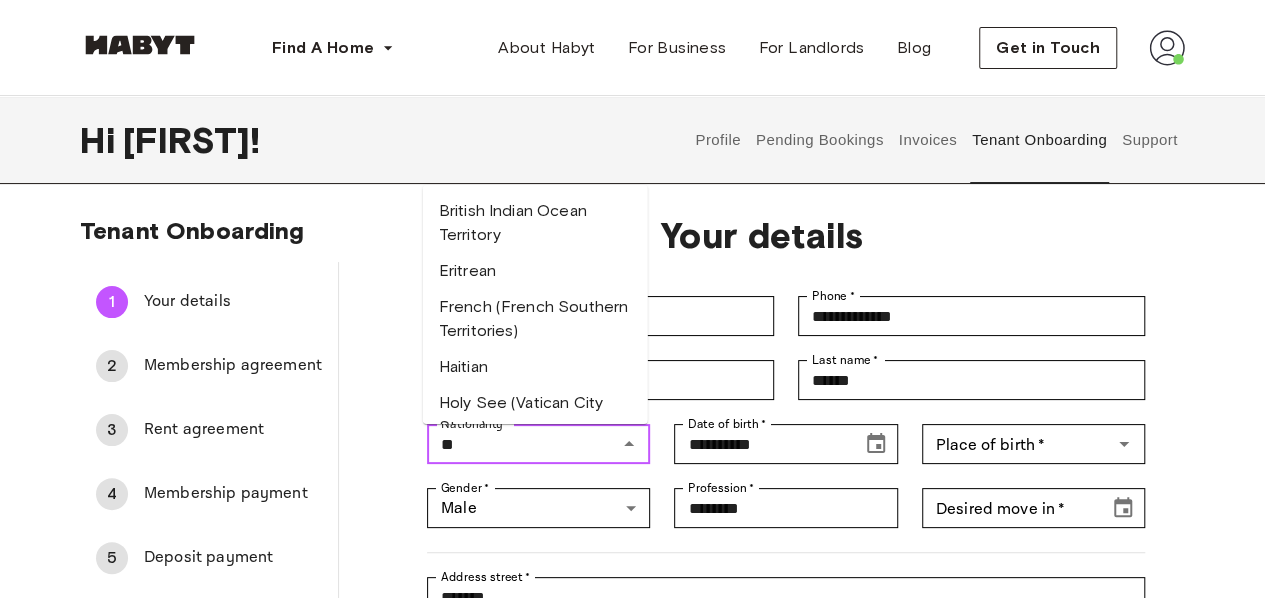 type on "*" 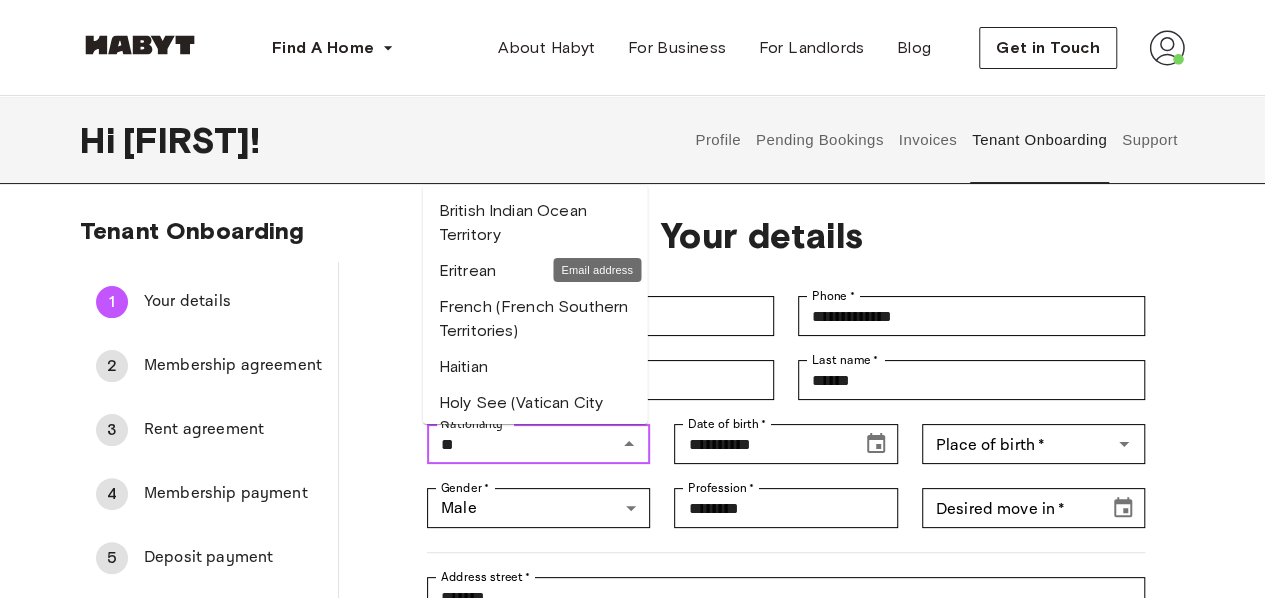 type on "*" 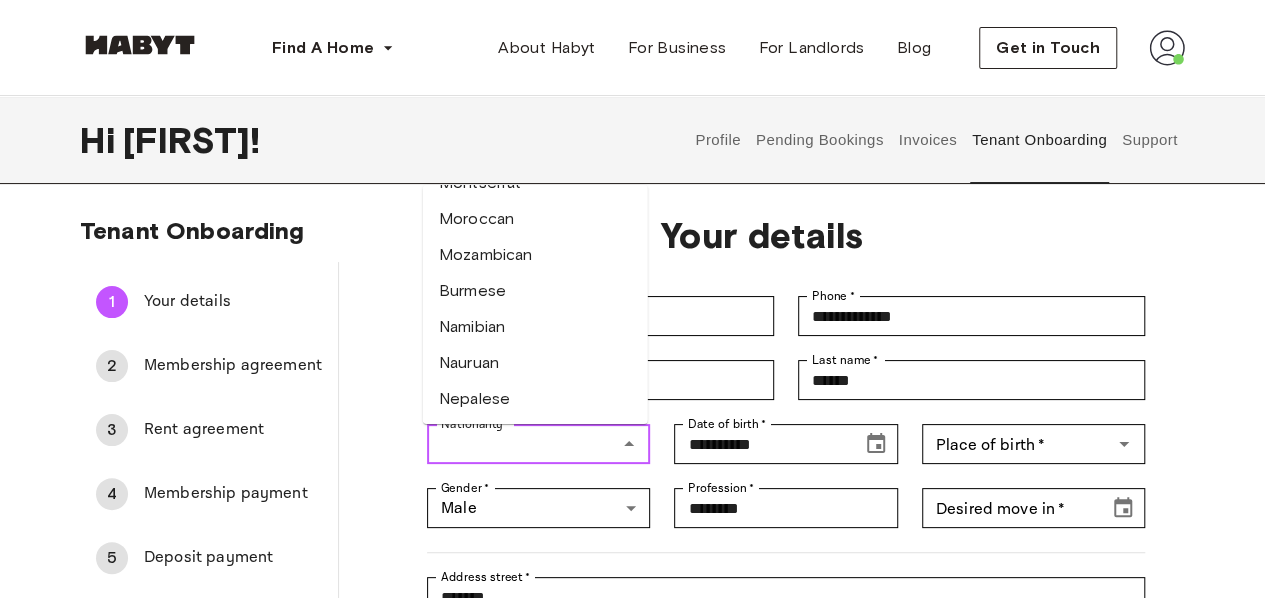 scroll, scrollTop: 0, scrollLeft: 0, axis: both 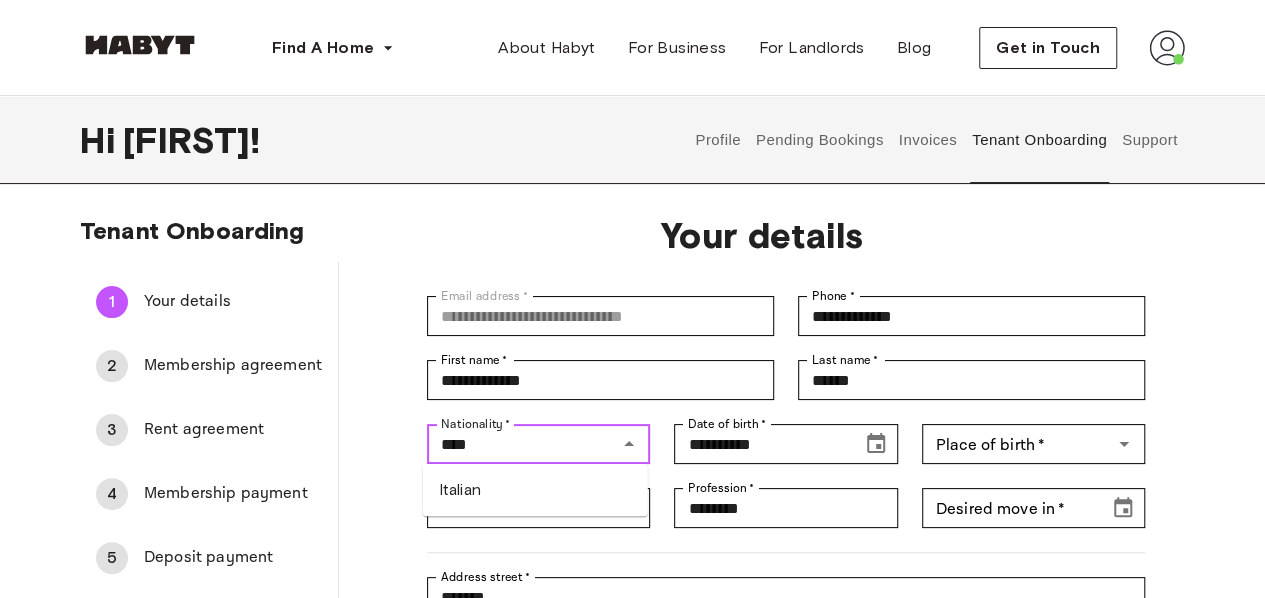 click on "Italian" at bounding box center [535, 490] 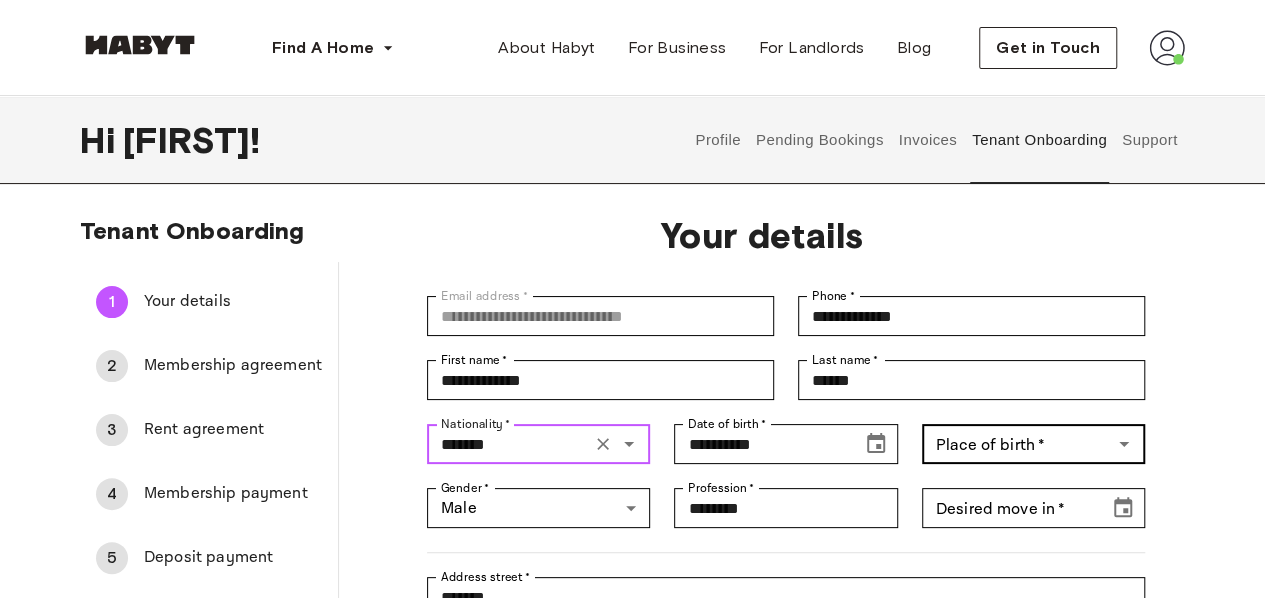 type on "*******" 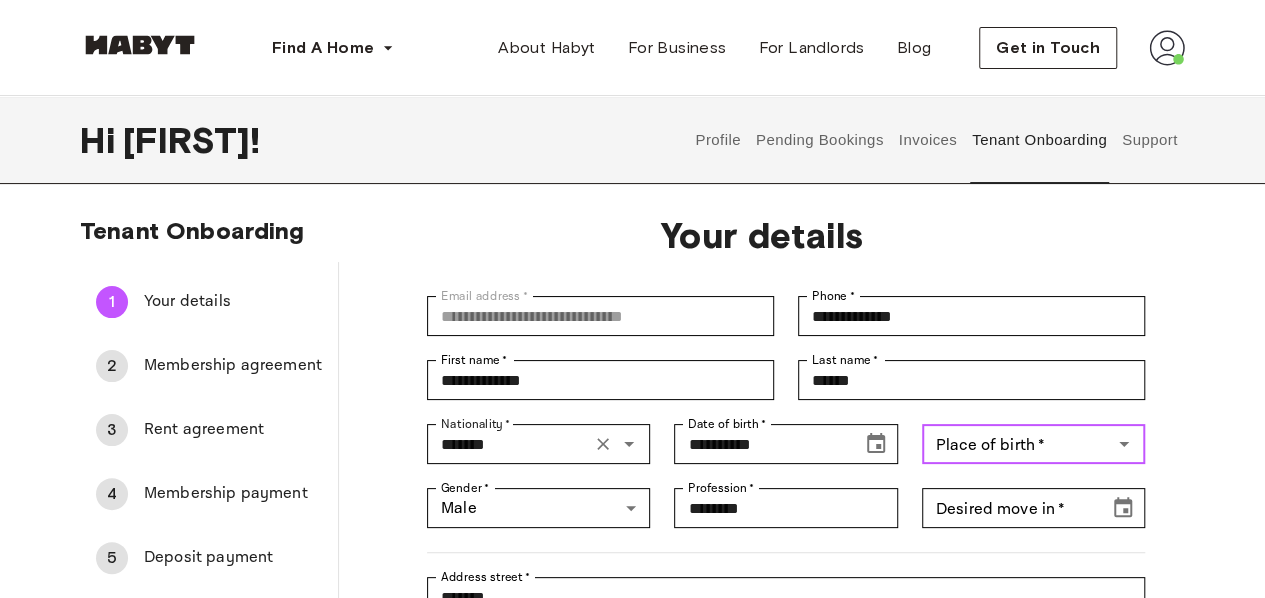 click on "Place of birth   *" at bounding box center (1017, 444) 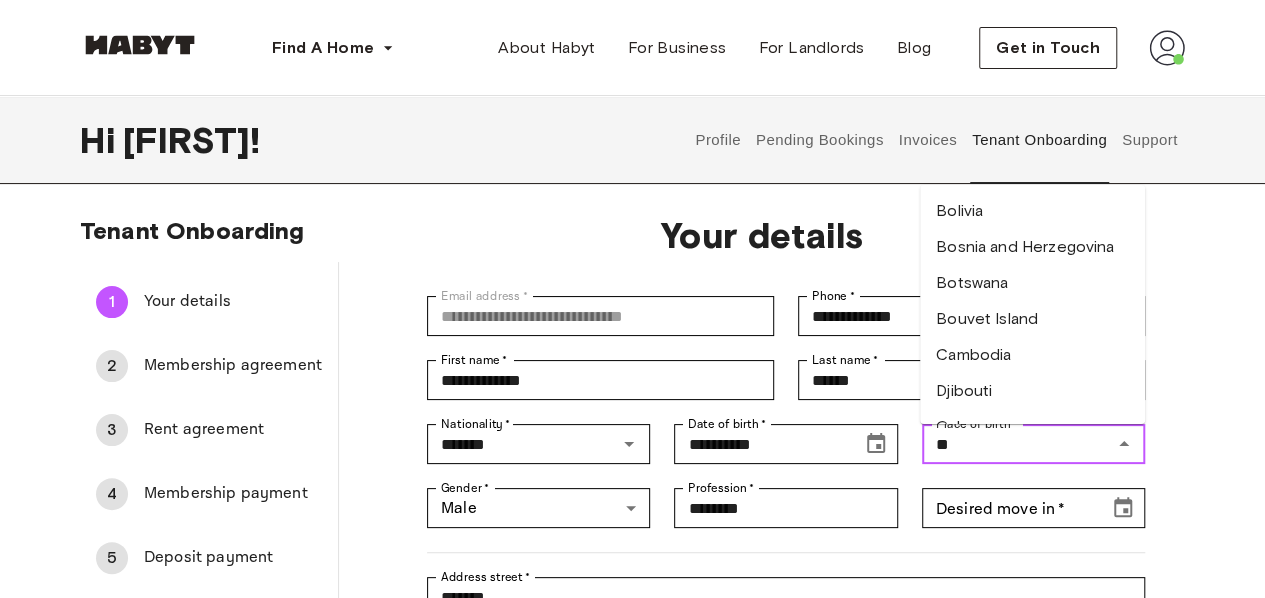type on "*" 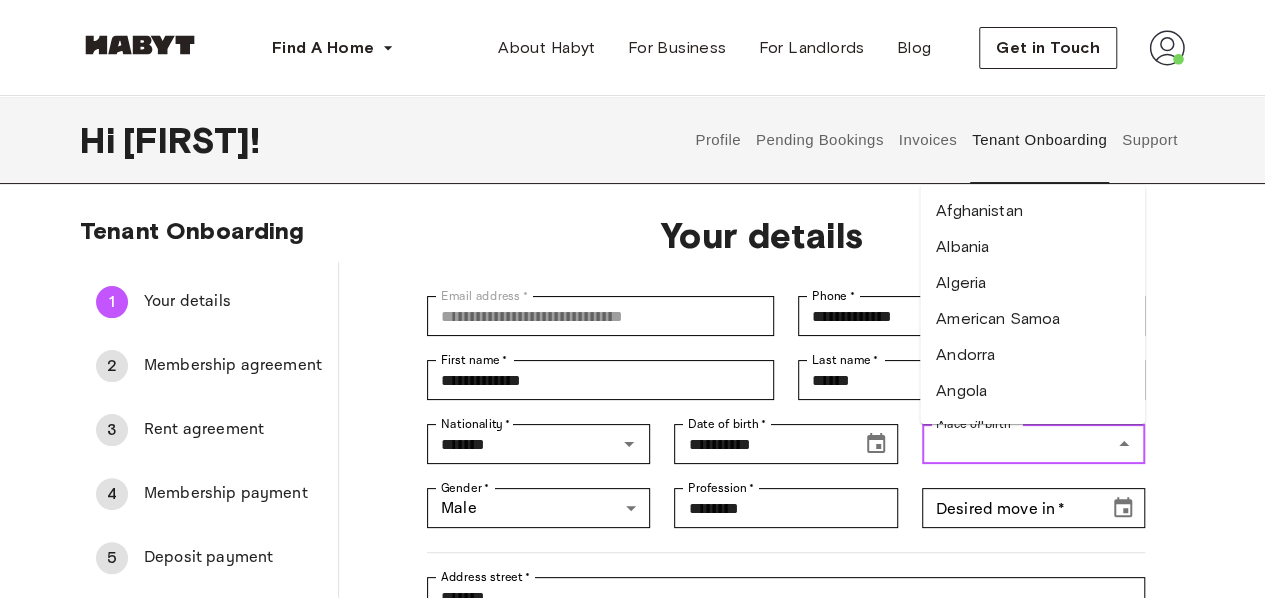 type on "*" 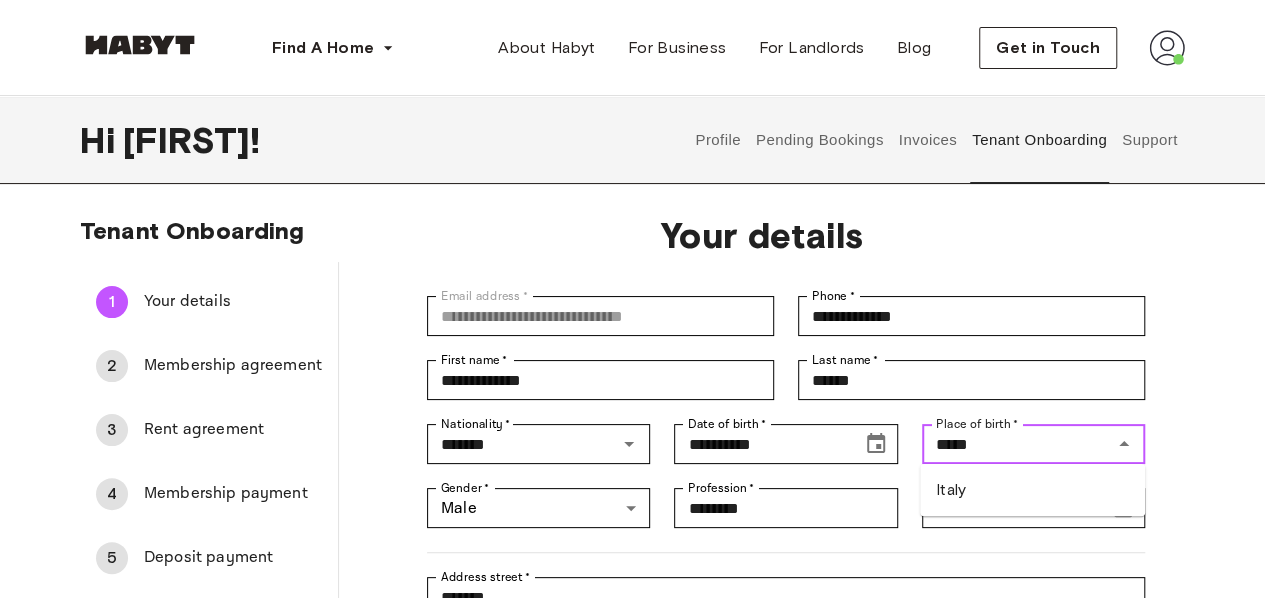 click on "Italy" at bounding box center [1032, 490] 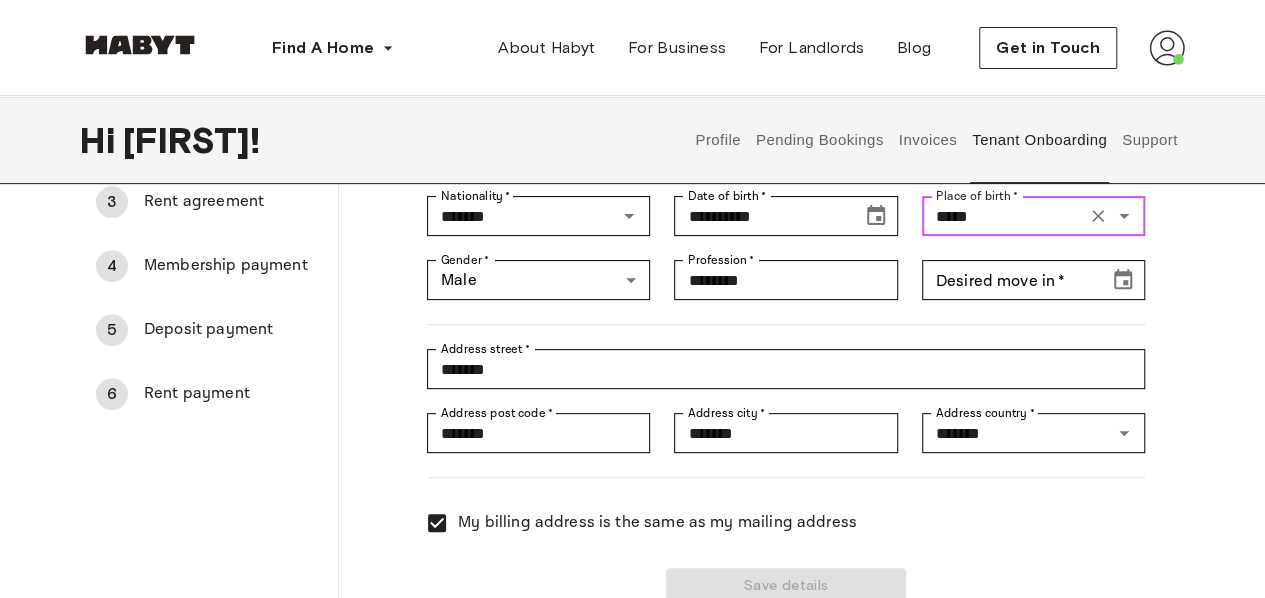 scroll, scrollTop: 225, scrollLeft: 0, axis: vertical 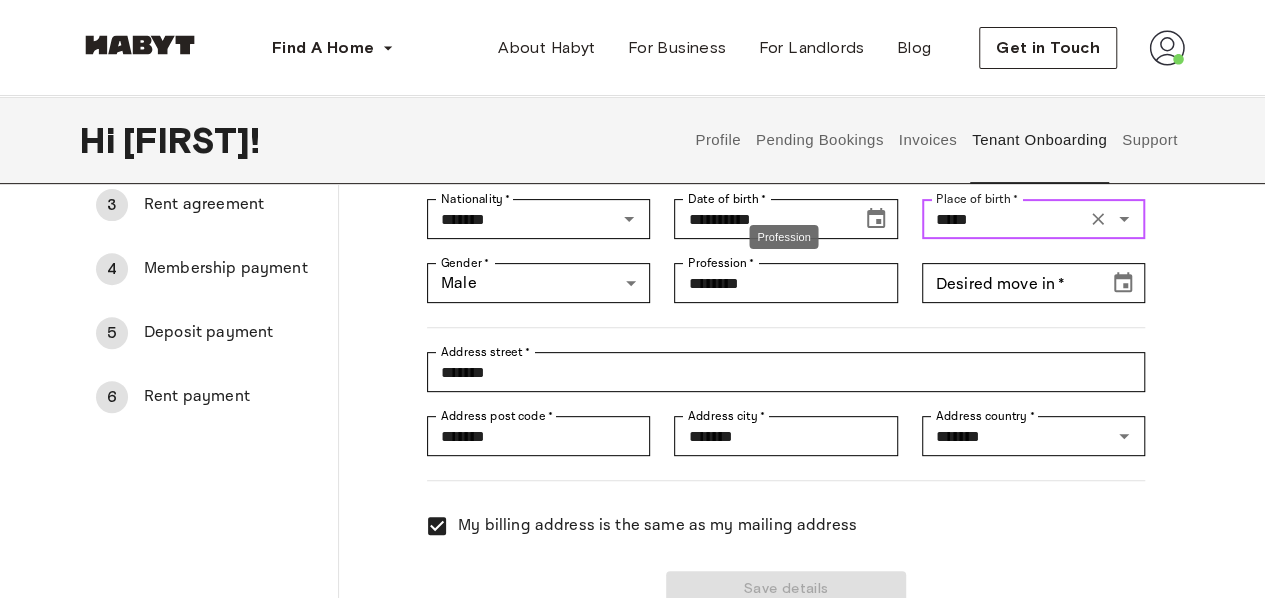 type on "*****" 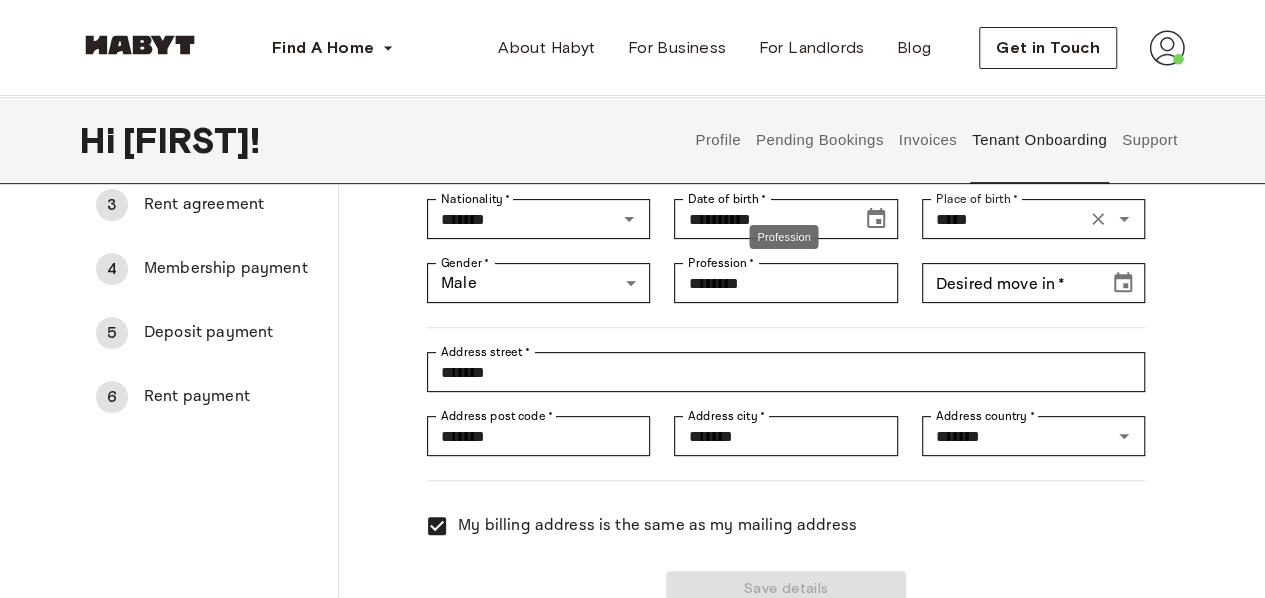 click on "Profession" at bounding box center [783, 243] 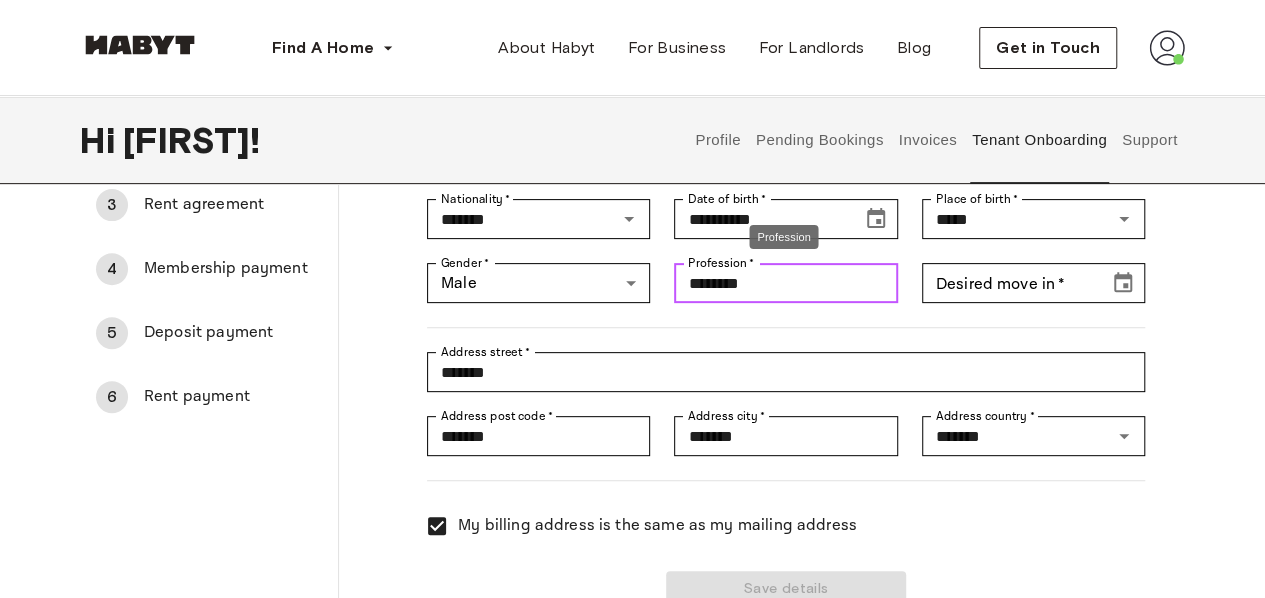 click on "********" at bounding box center [785, 283] 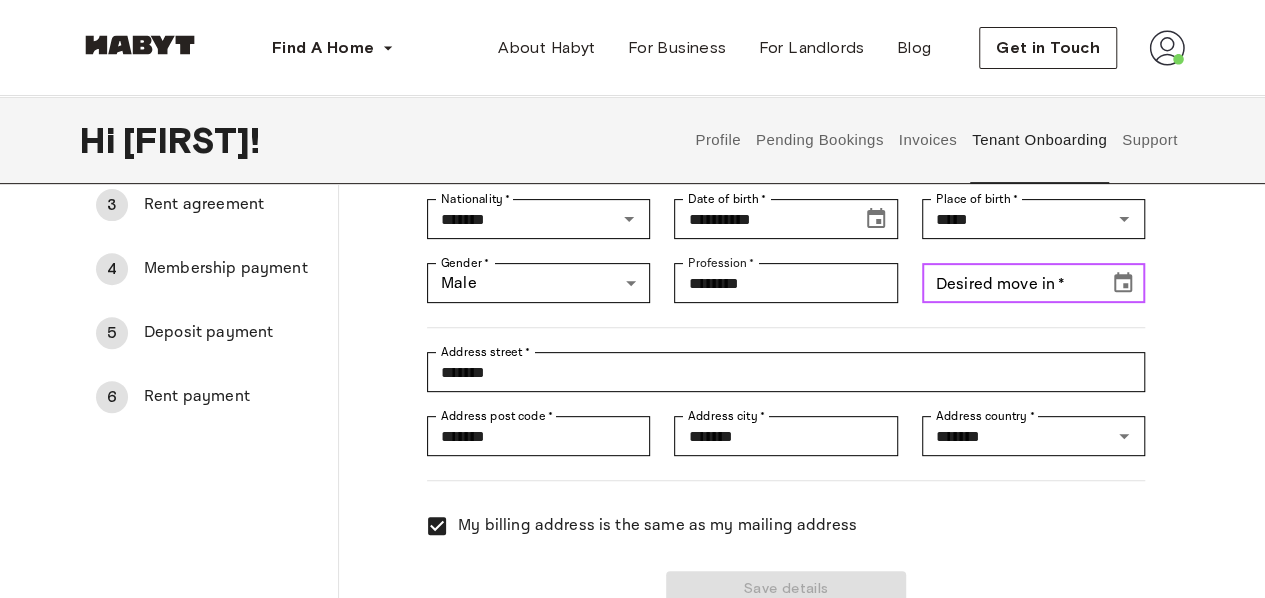 click on "Desired move in   *" at bounding box center (1008, 283) 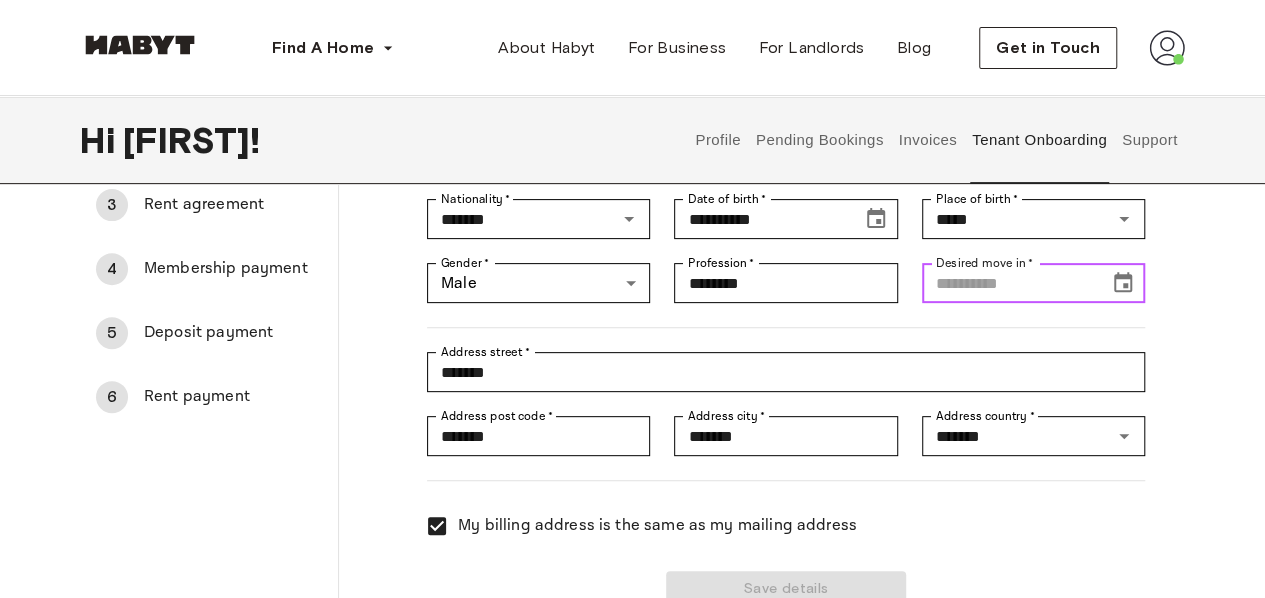 click on "Desired move in   *" at bounding box center (1008, 283) 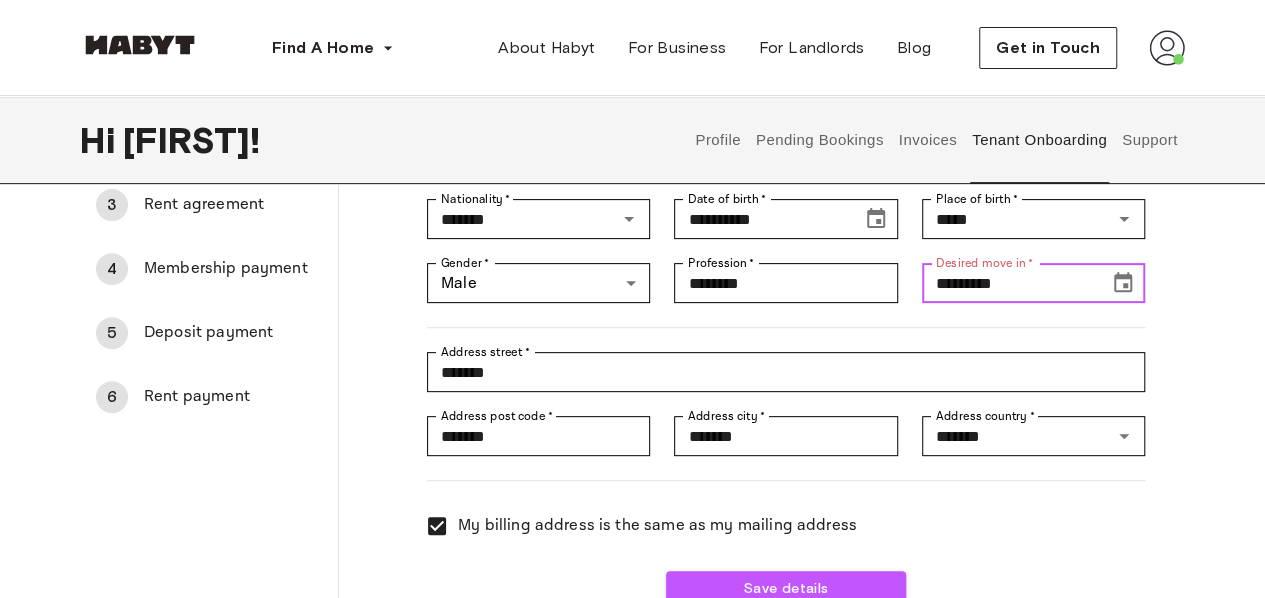type on "**********" 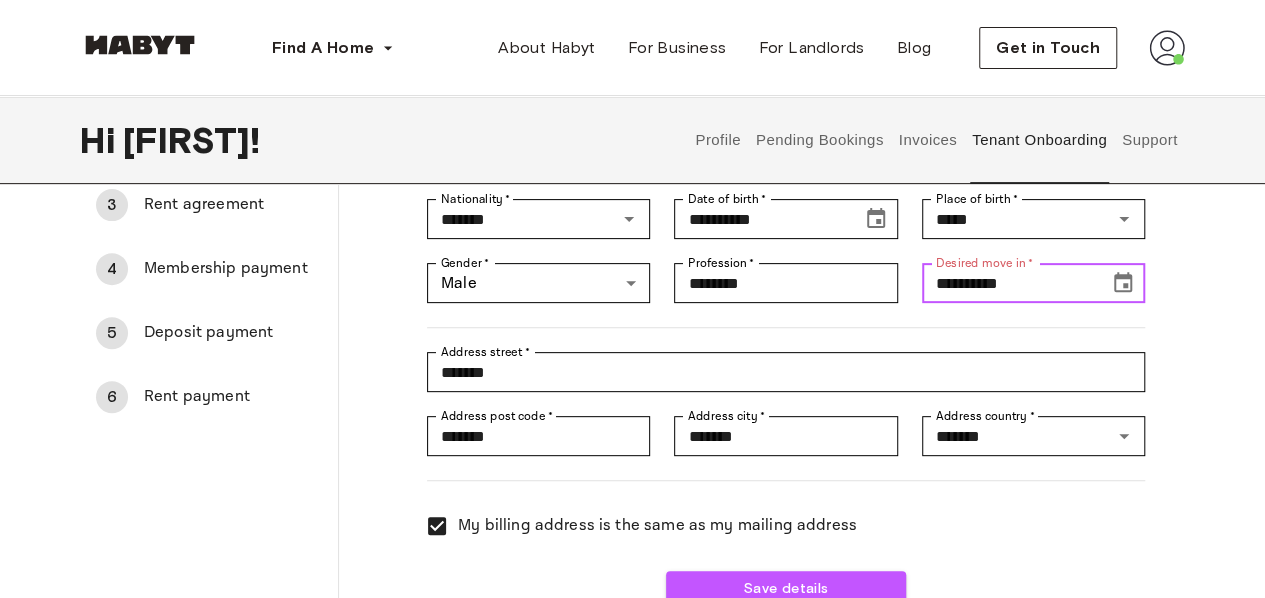 drag, startPoint x: 1030, startPoint y: 291, endPoint x: 888, endPoint y: 303, distance: 142.50613 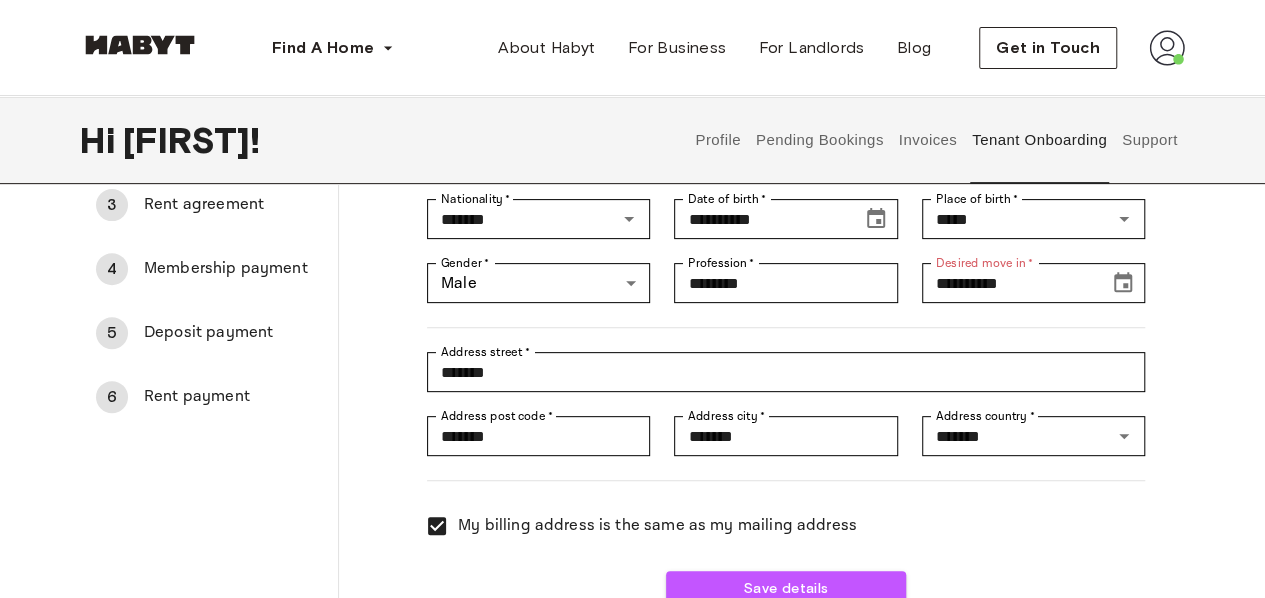 click at bounding box center (774, 315) 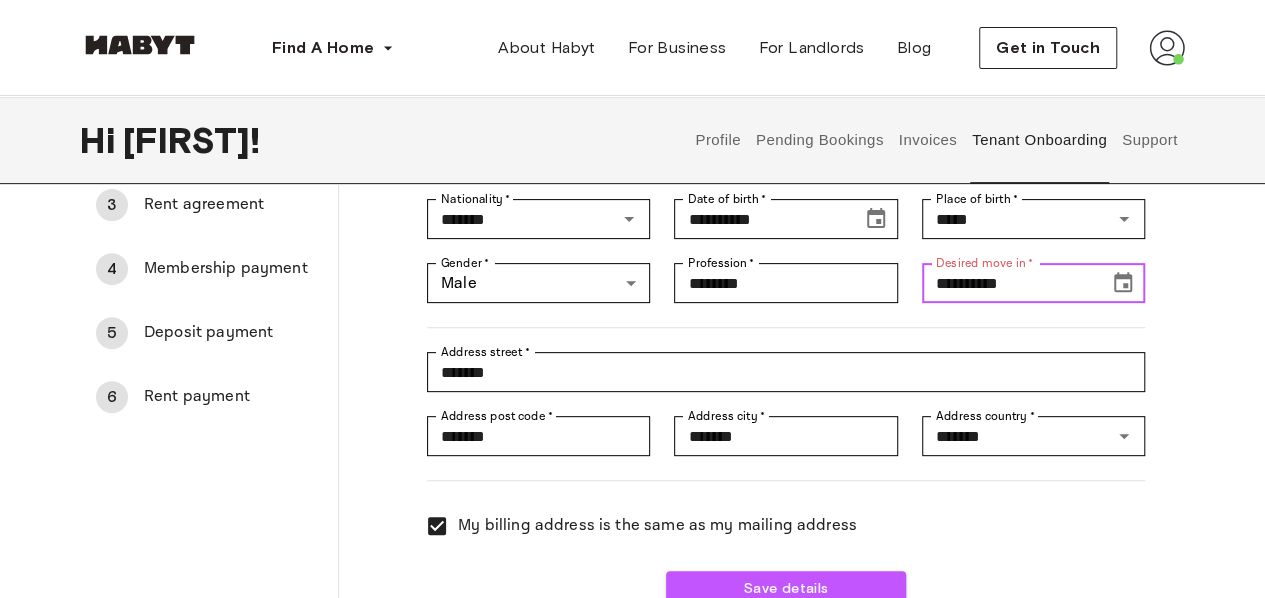 click at bounding box center (1123, 283) 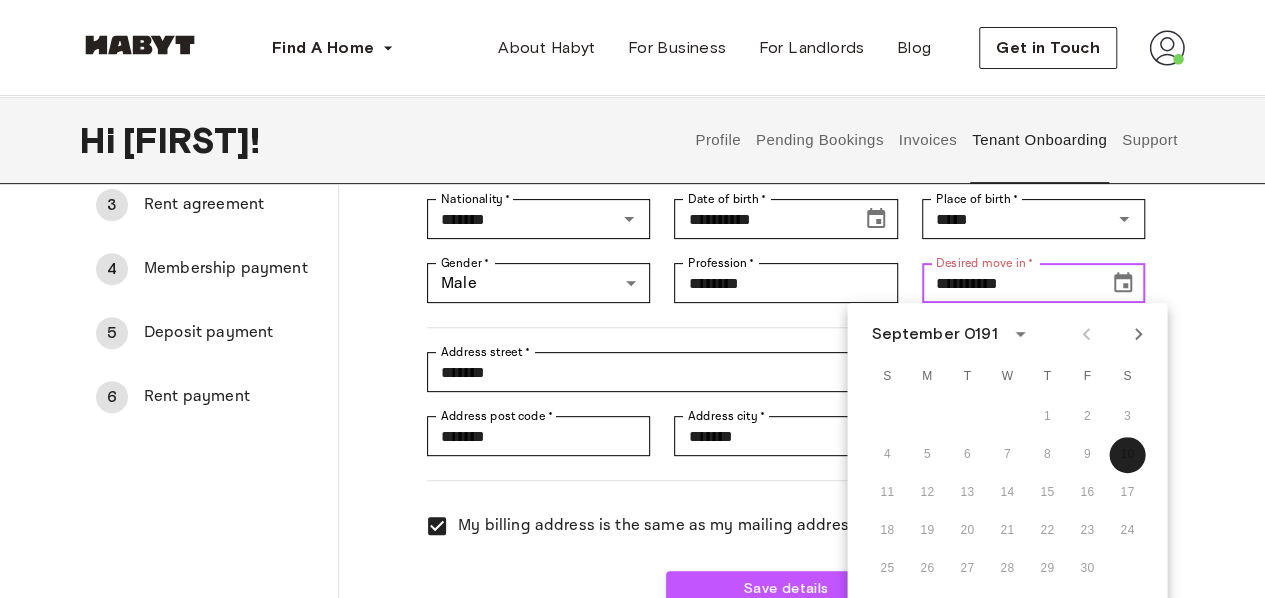 click on "**********" at bounding box center [1008, 283] 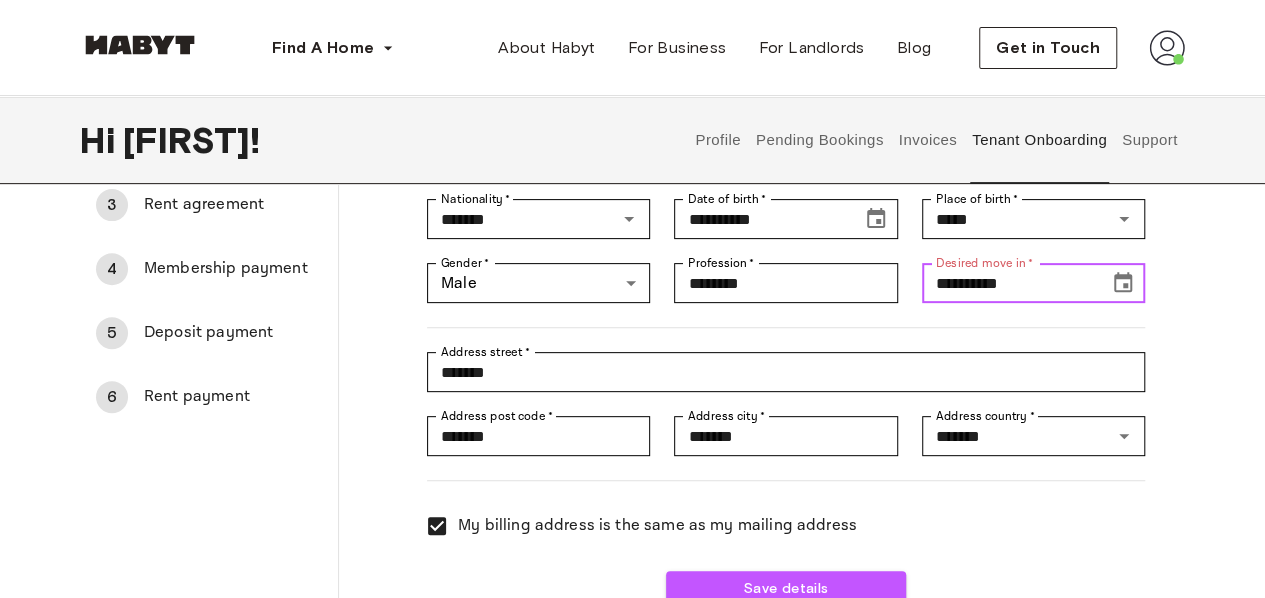drag, startPoint x: 1022, startPoint y: 286, endPoint x: 947, endPoint y: 283, distance: 75.059975 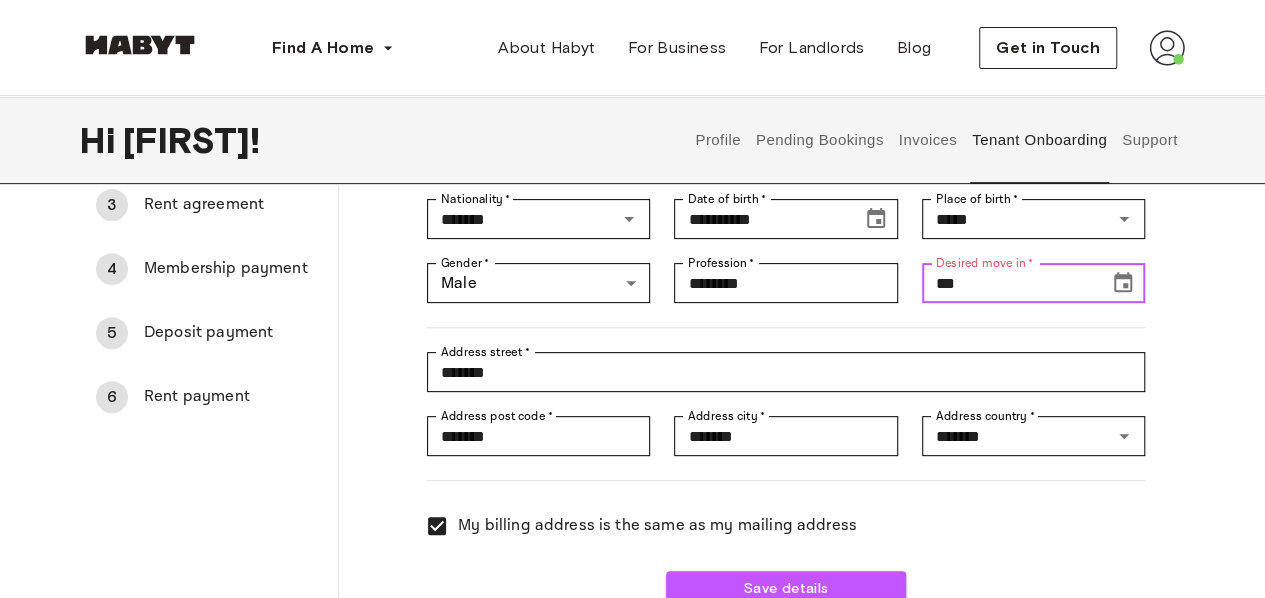 type on "*" 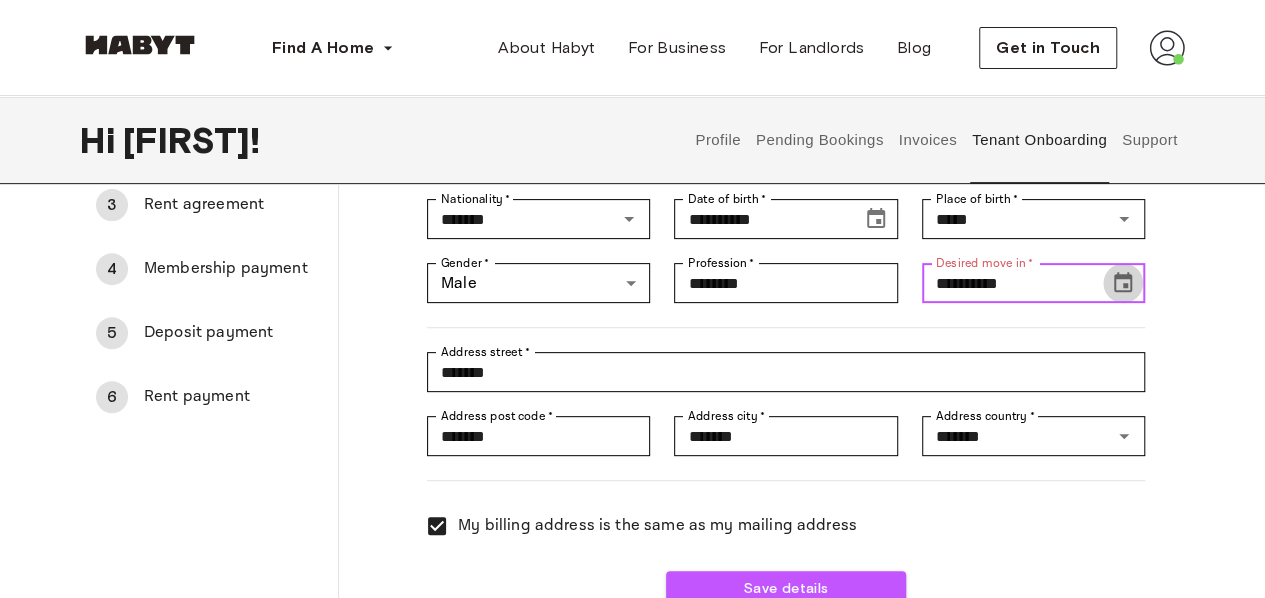click 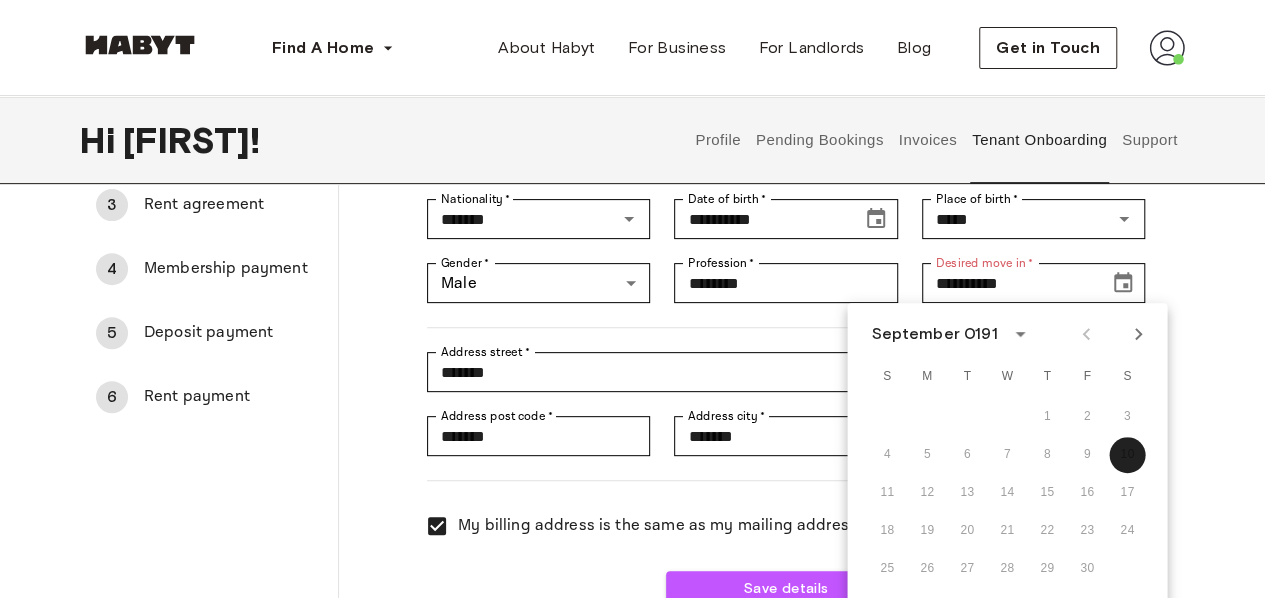 click on "September 0191" at bounding box center [934, 334] 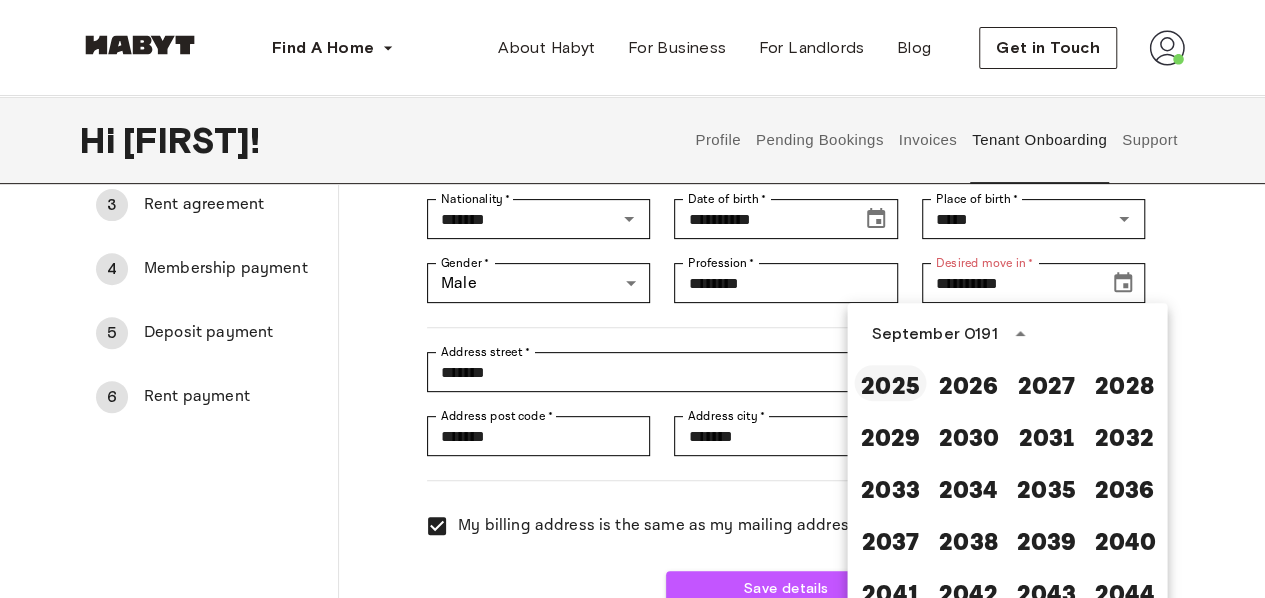 click on "2025" at bounding box center [890, 383] 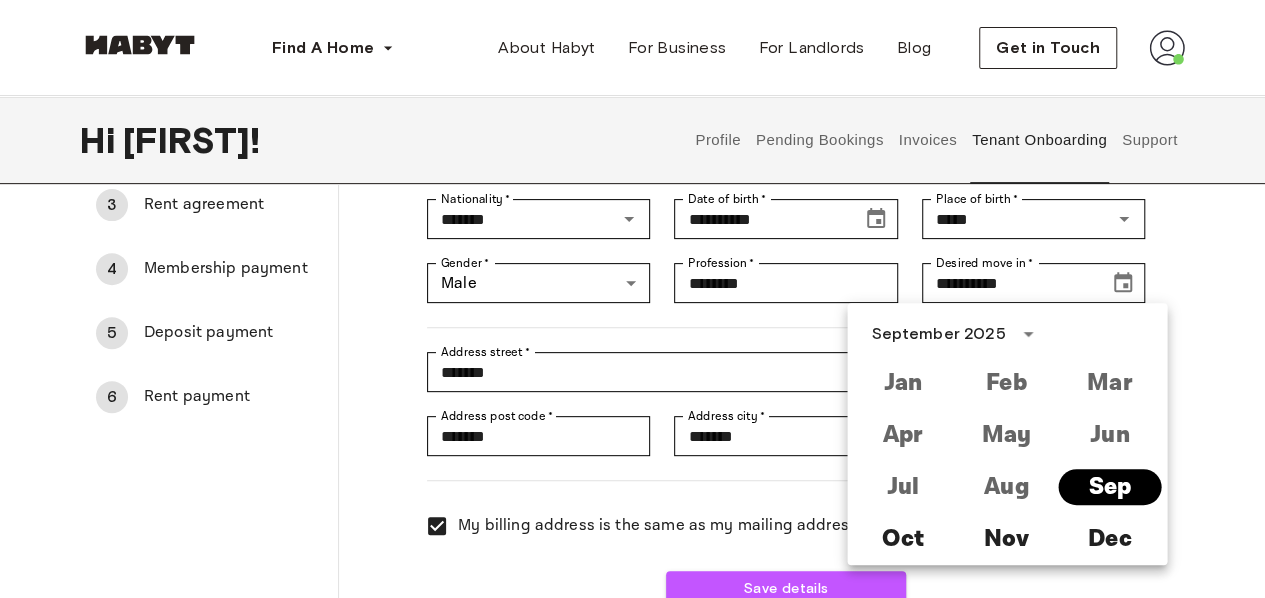 click on "Sep" at bounding box center (1109, 487) 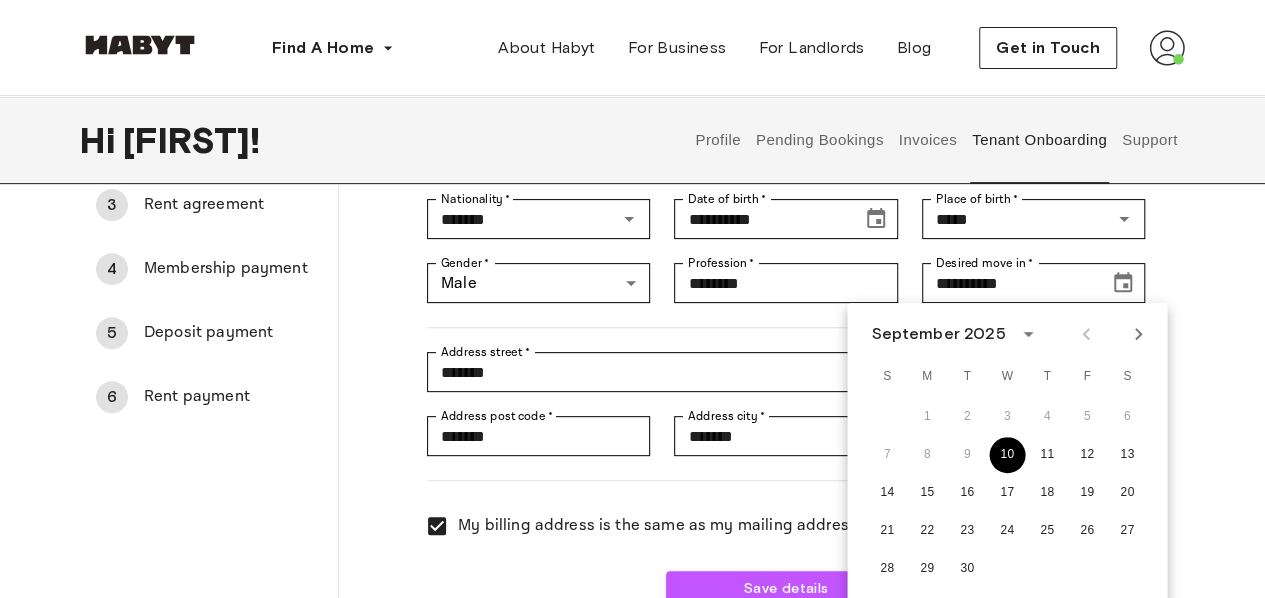 click on "10" at bounding box center [1007, 455] 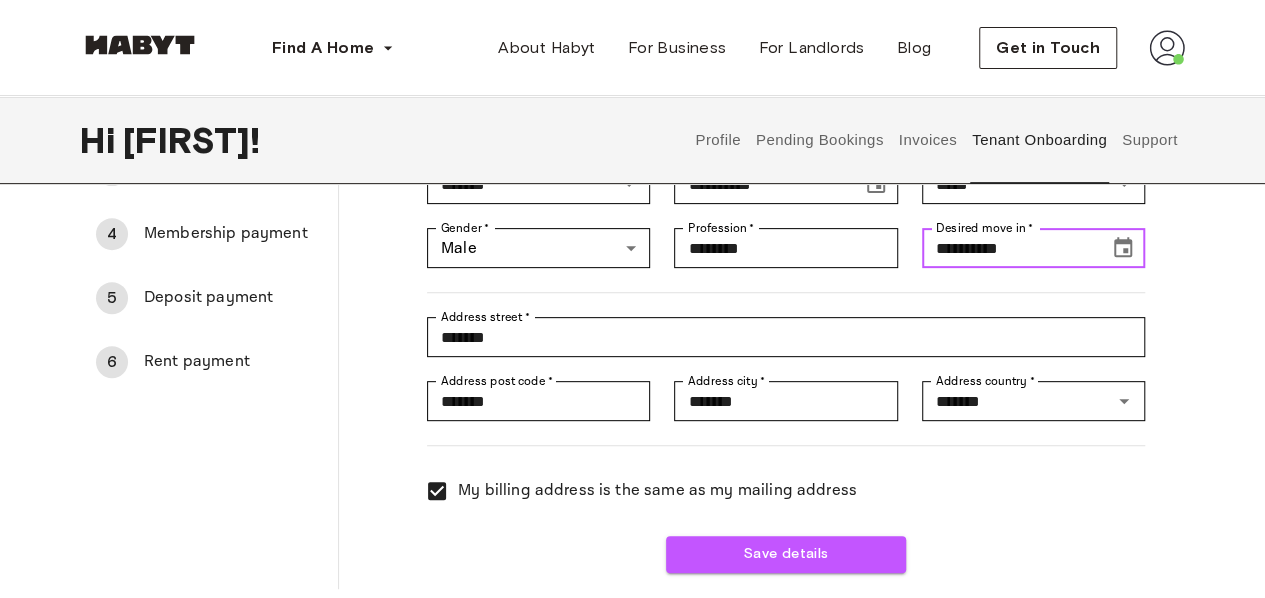 scroll, scrollTop: 258, scrollLeft: 0, axis: vertical 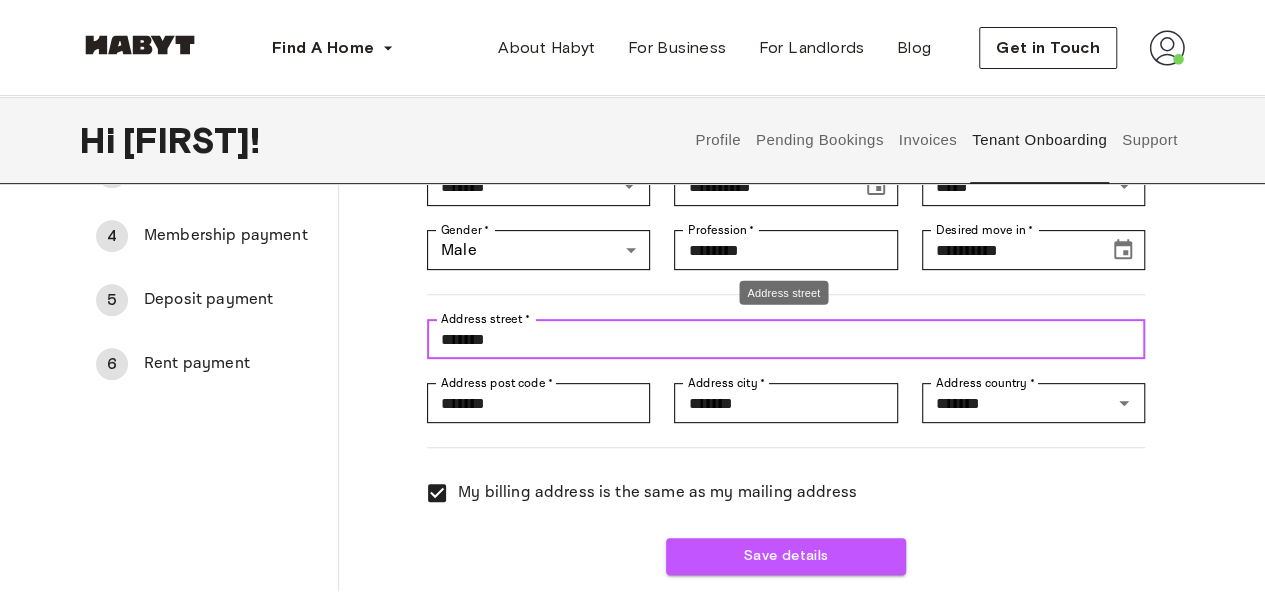 click on "*******" at bounding box center [786, 339] 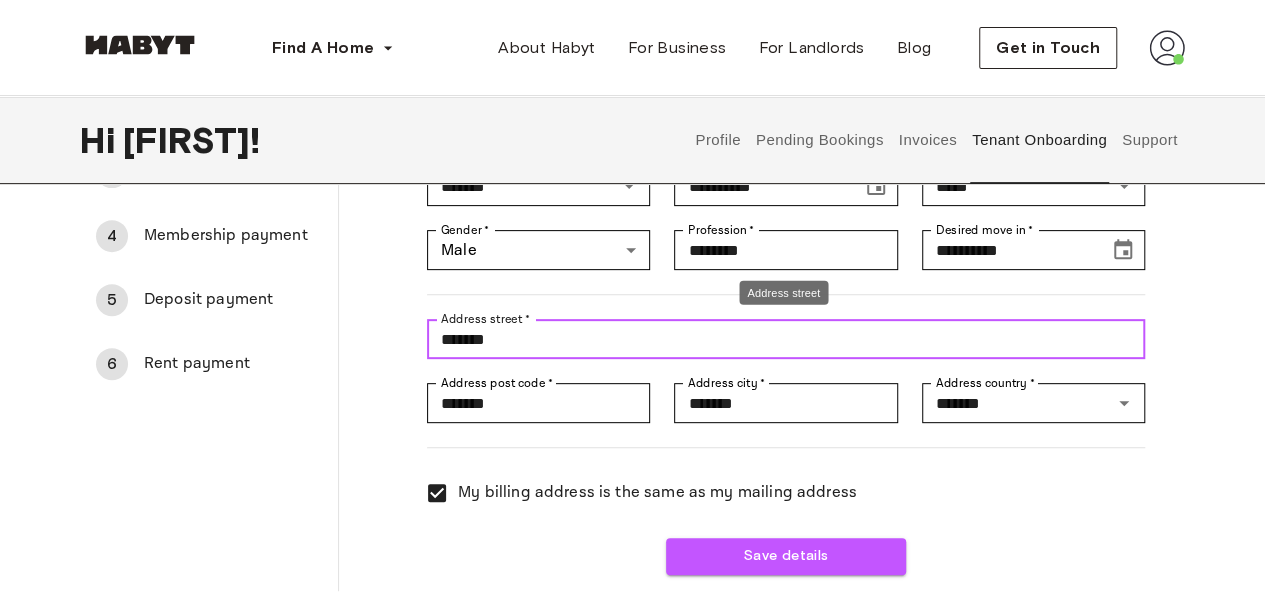 drag, startPoint x: 538, startPoint y: 347, endPoint x: 392, endPoint y: 333, distance: 146.6697 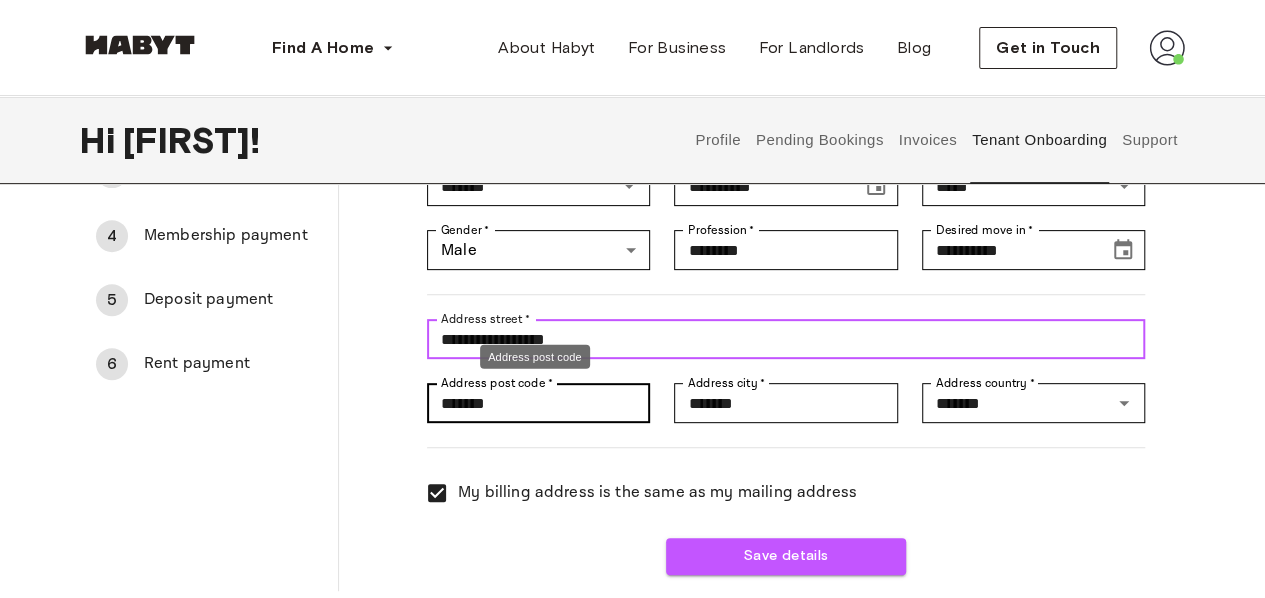 type on "**********" 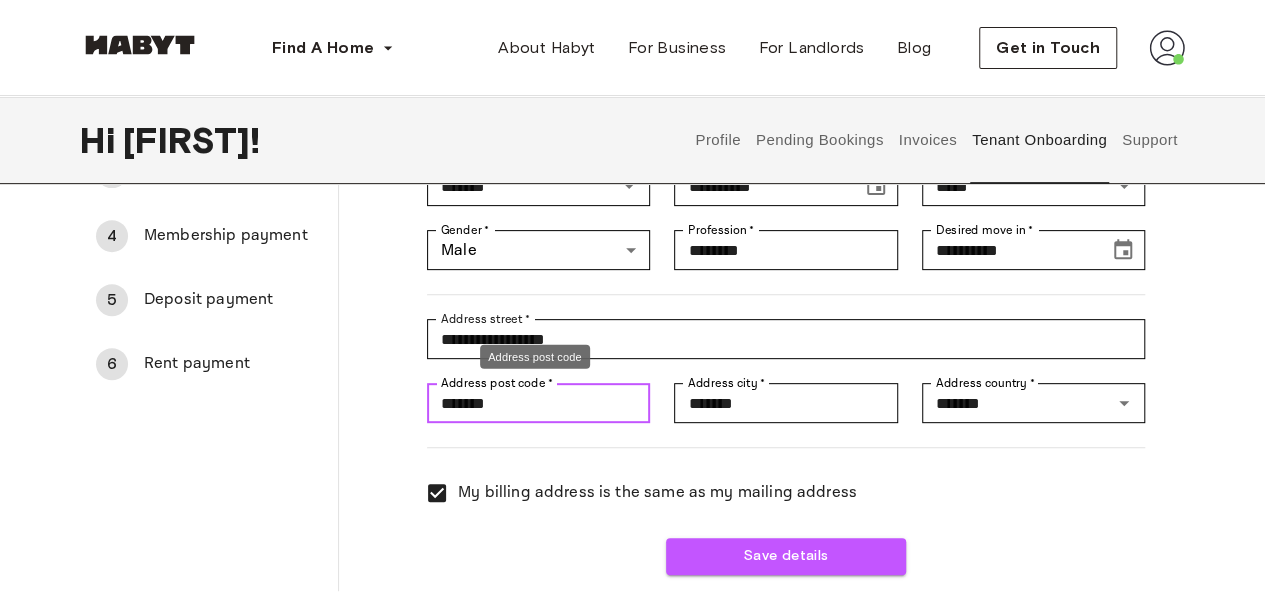 click on "*******" at bounding box center [538, 403] 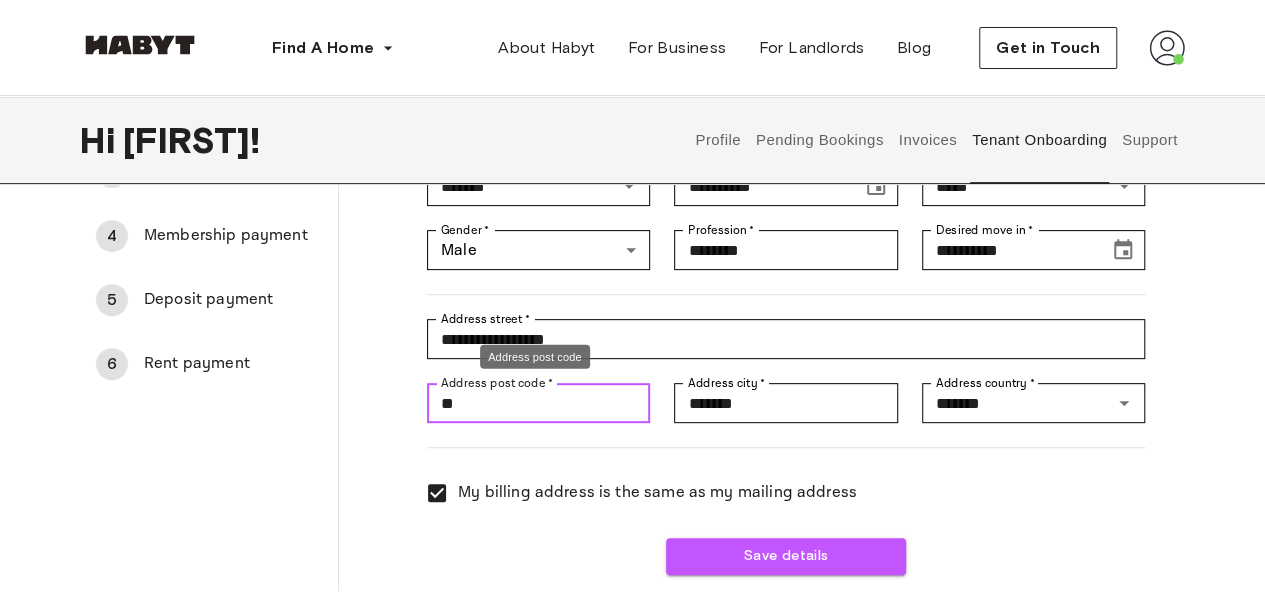 type on "*" 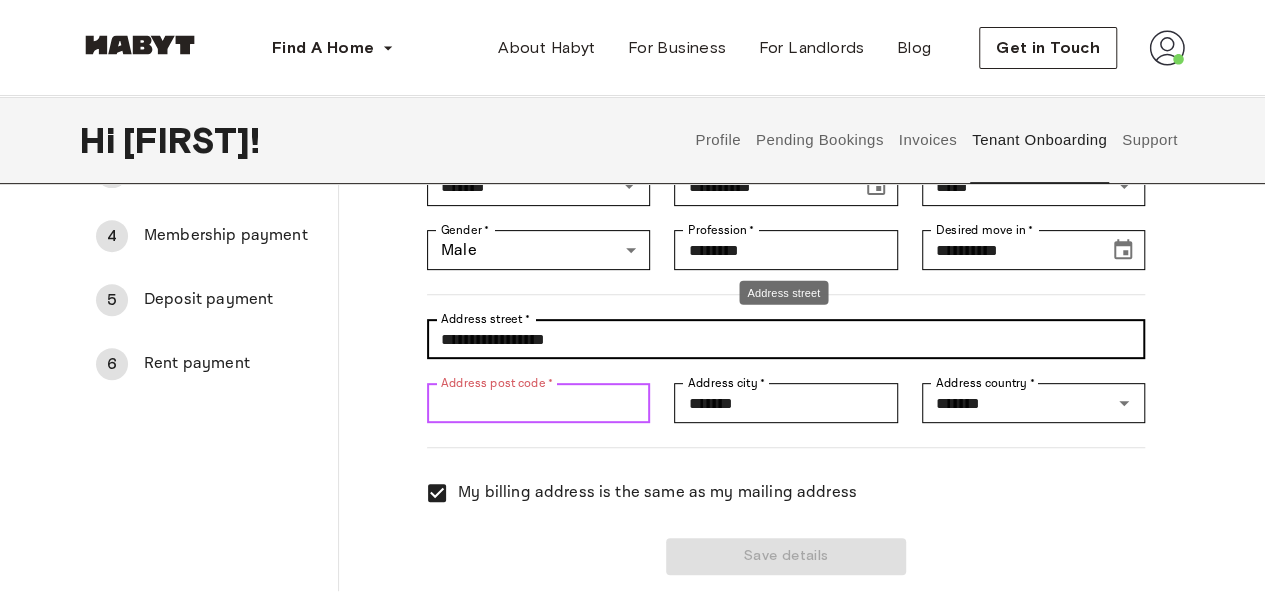 type 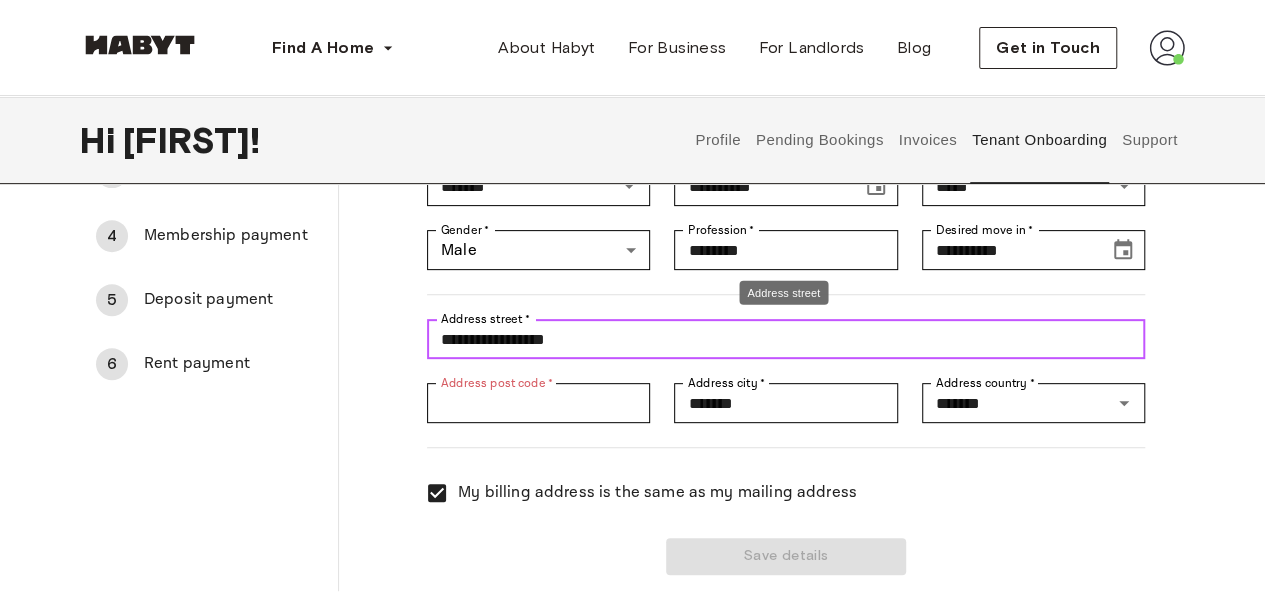 click on "**********" at bounding box center (786, 339) 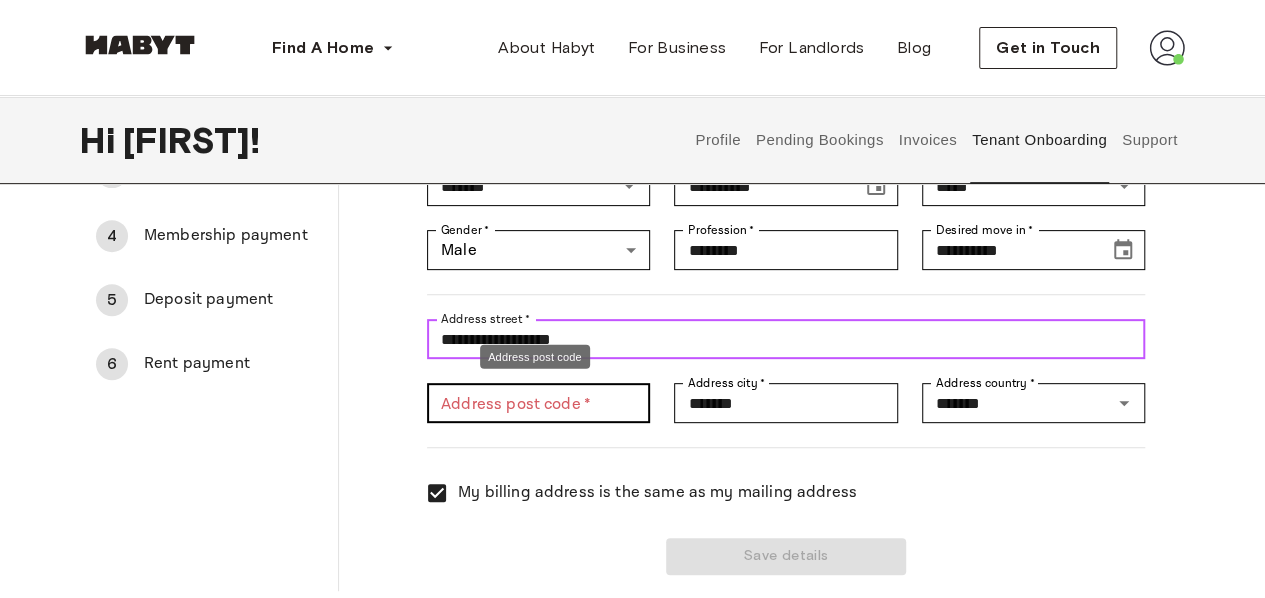type on "**********" 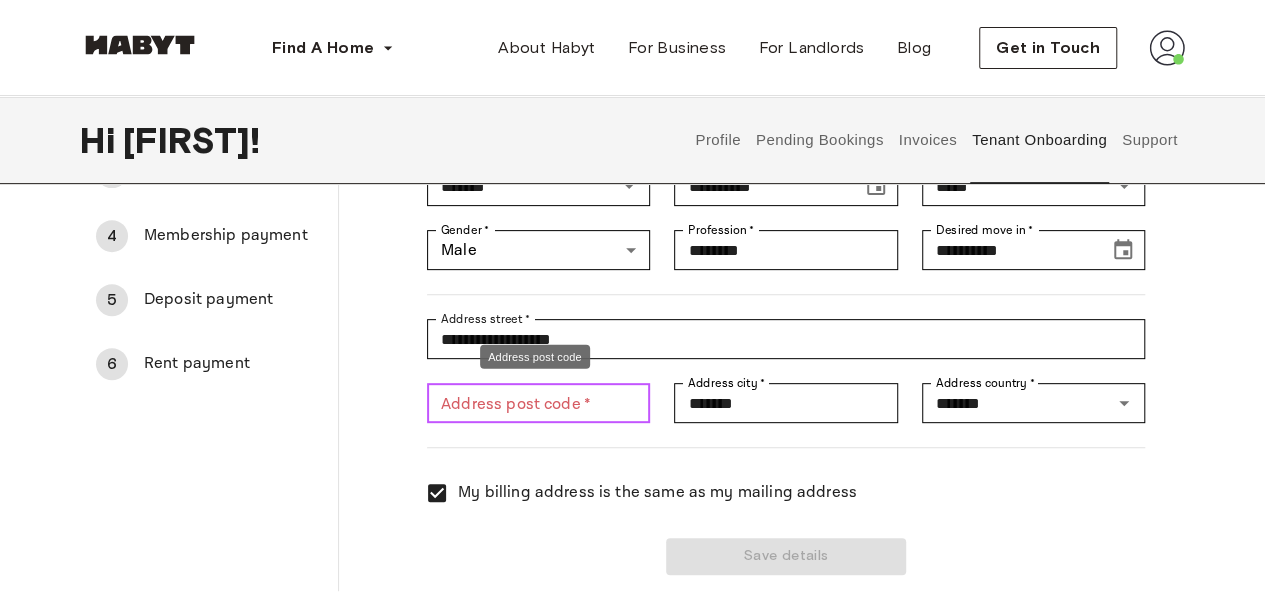 click on "Address post code   *" at bounding box center [538, 403] 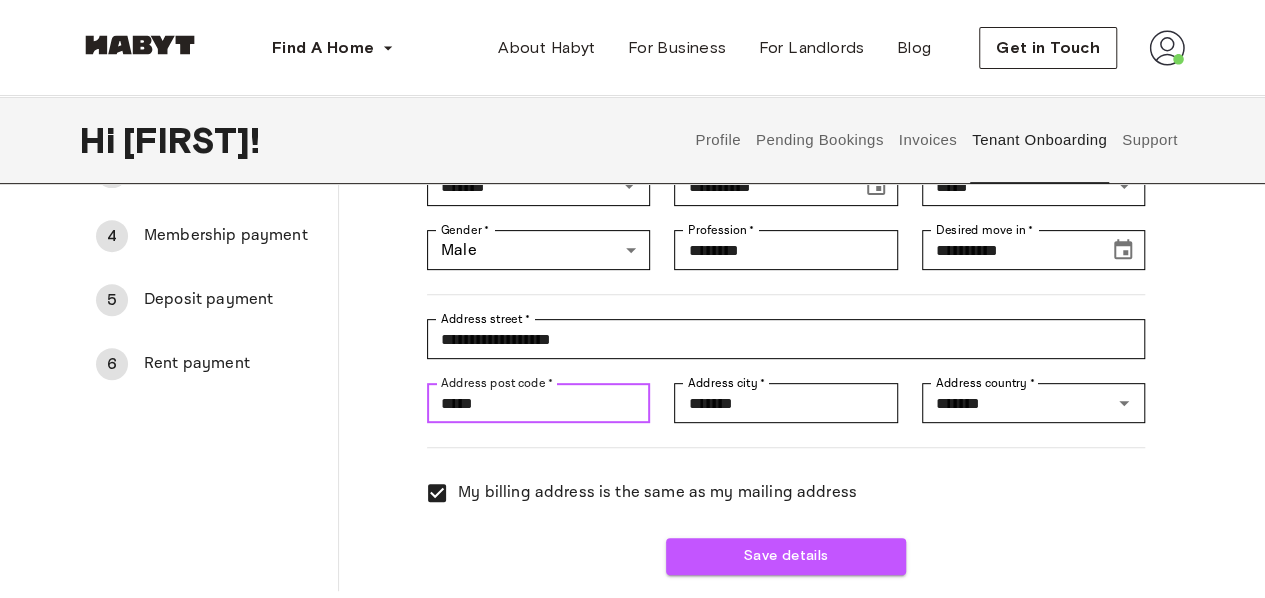 type on "*****" 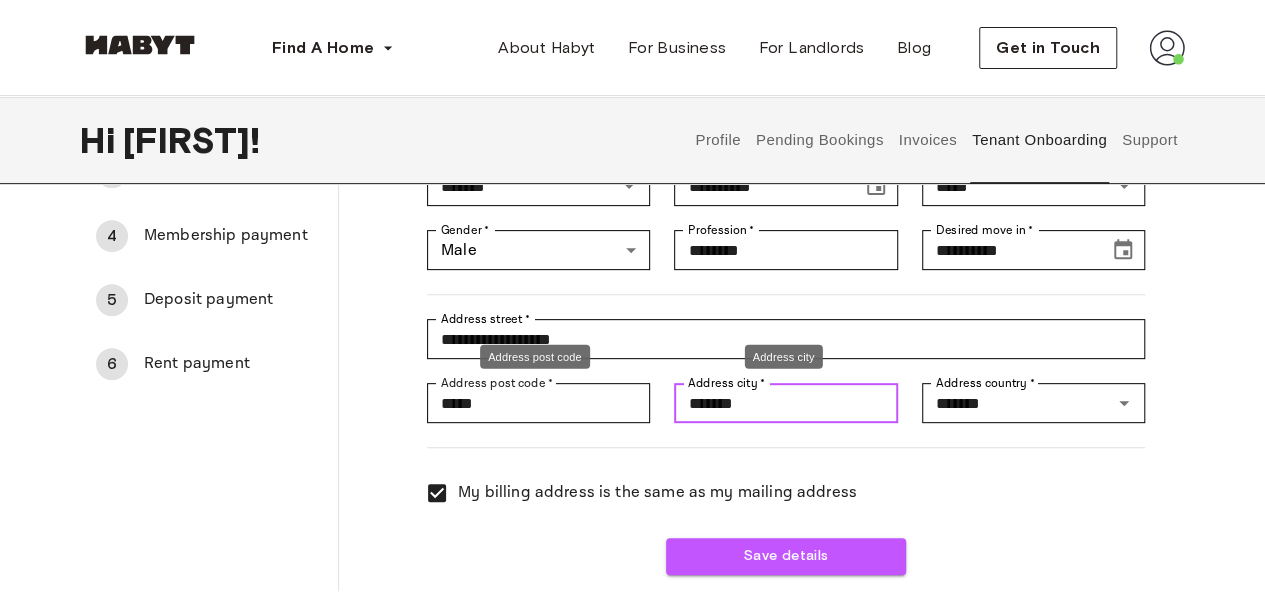 click on "*******" at bounding box center [785, 403] 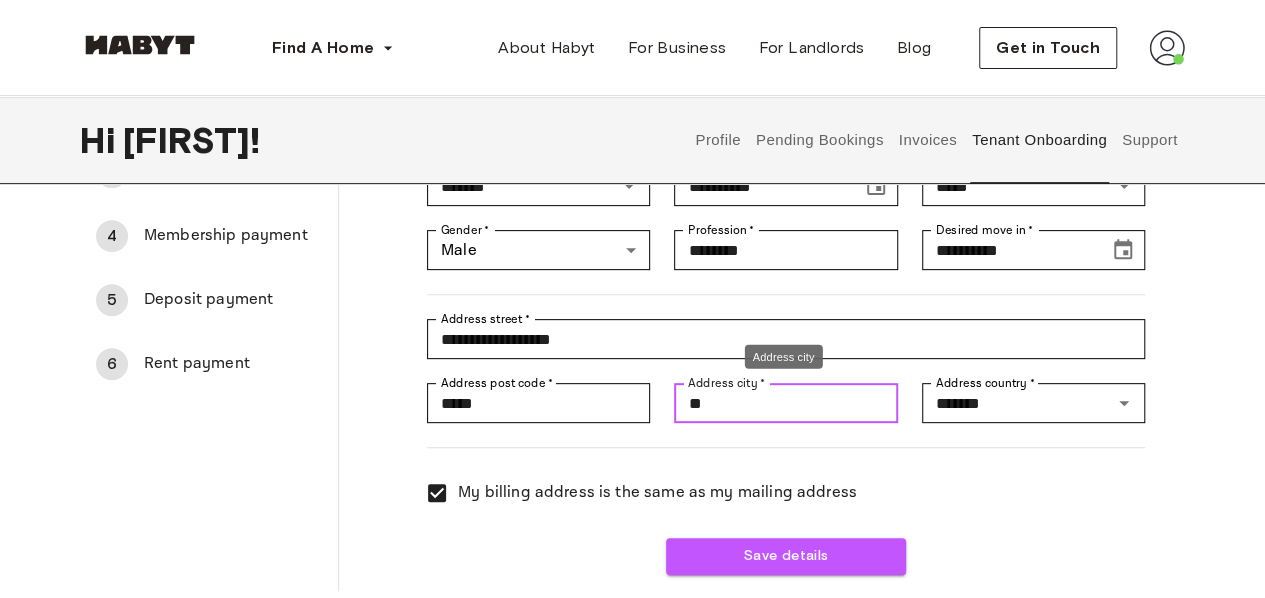 type on "*" 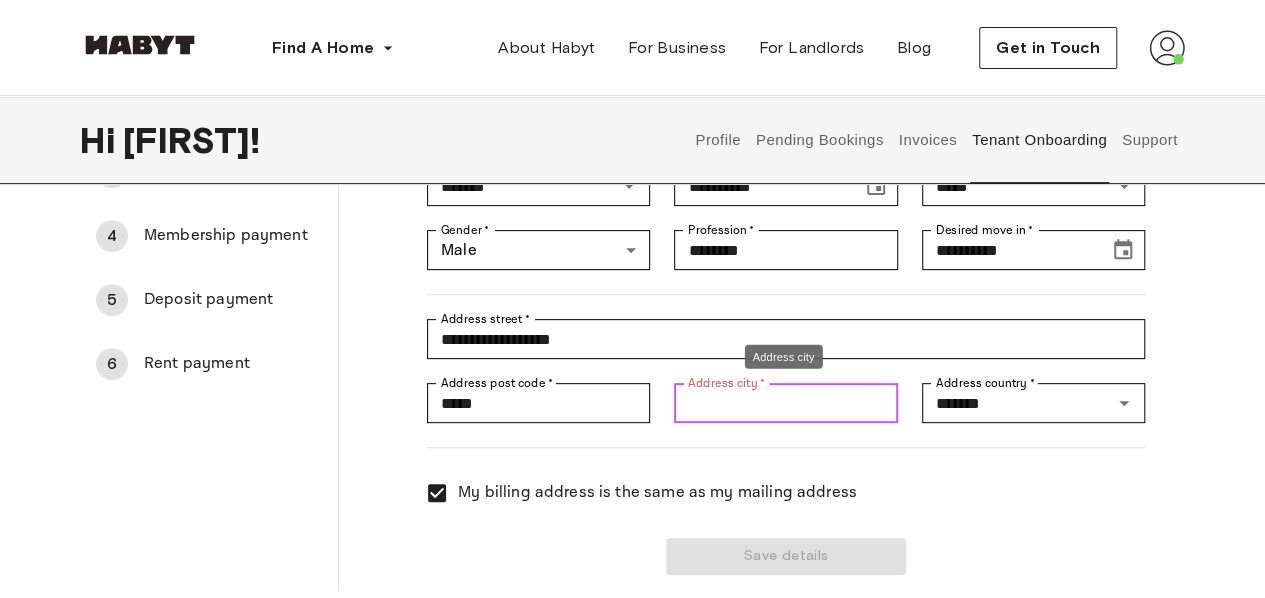 type on "*" 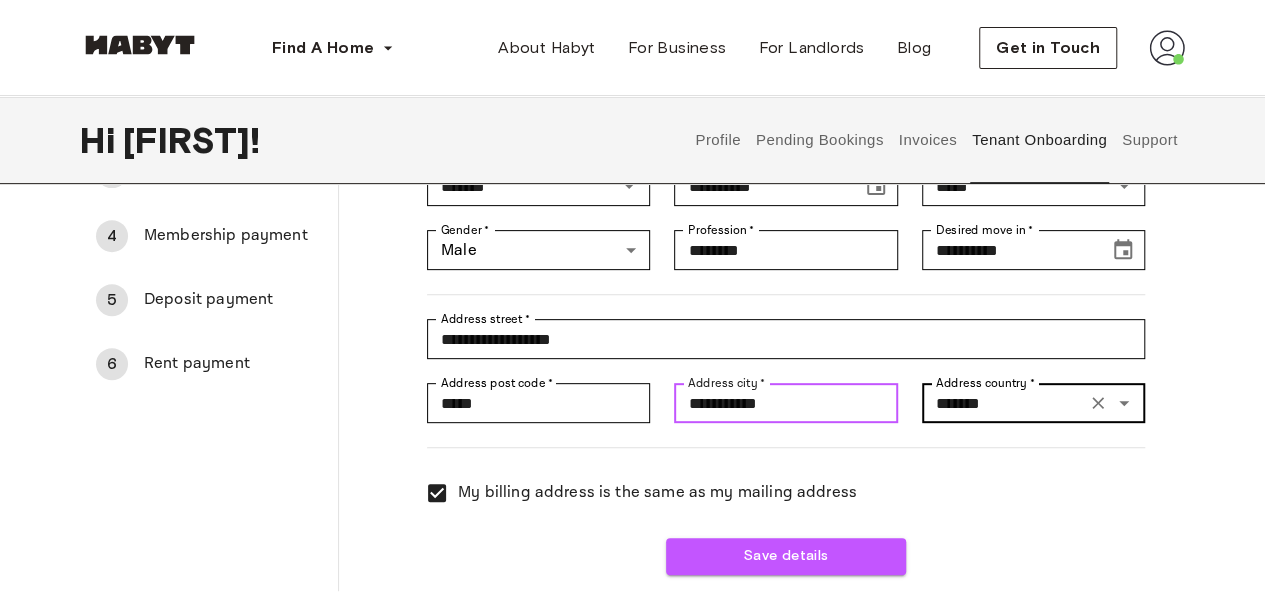 type on "**********" 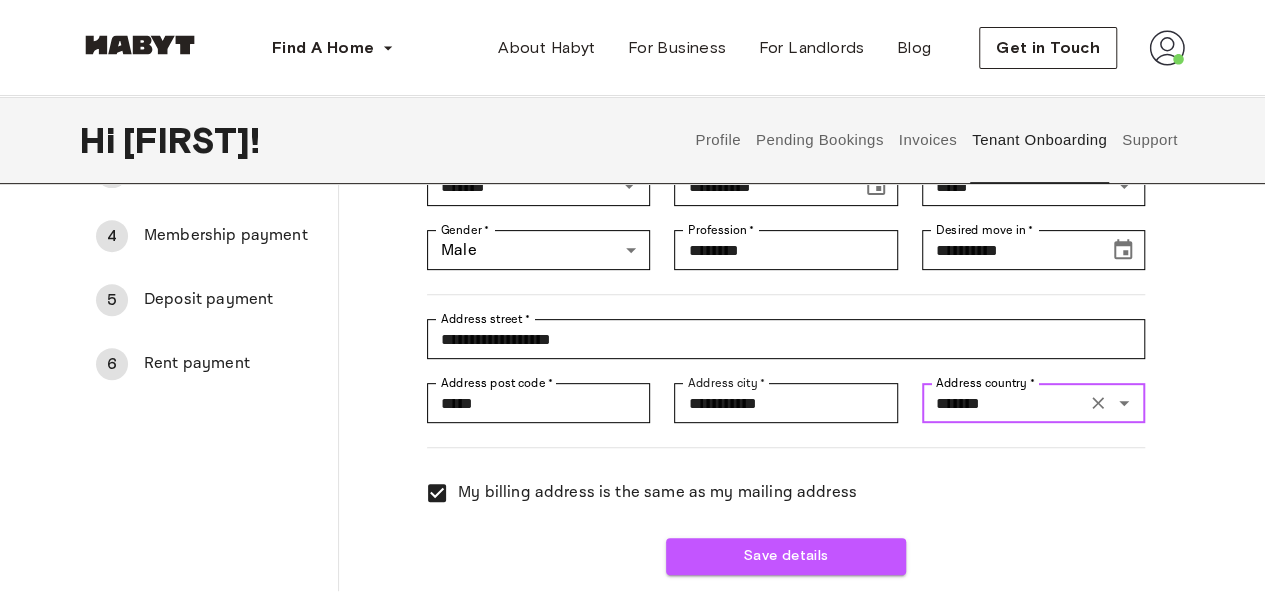 click on "*******" at bounding box center (1004, 403) 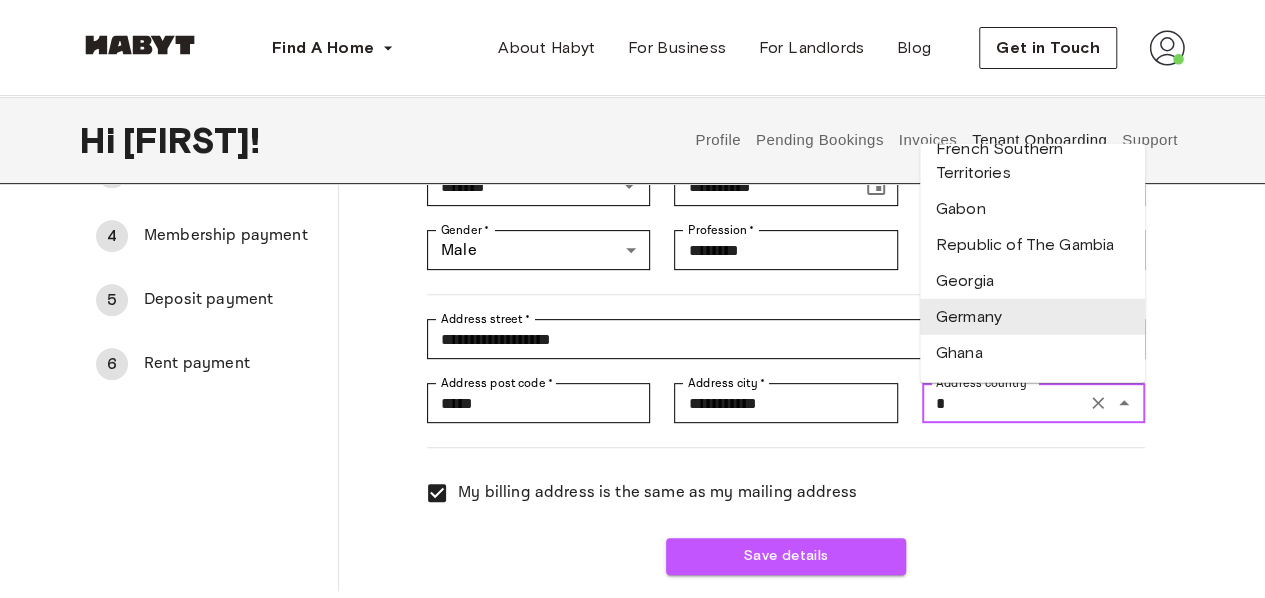 scroll, scrollTop: 0, scrollLeft: 0, axis: both 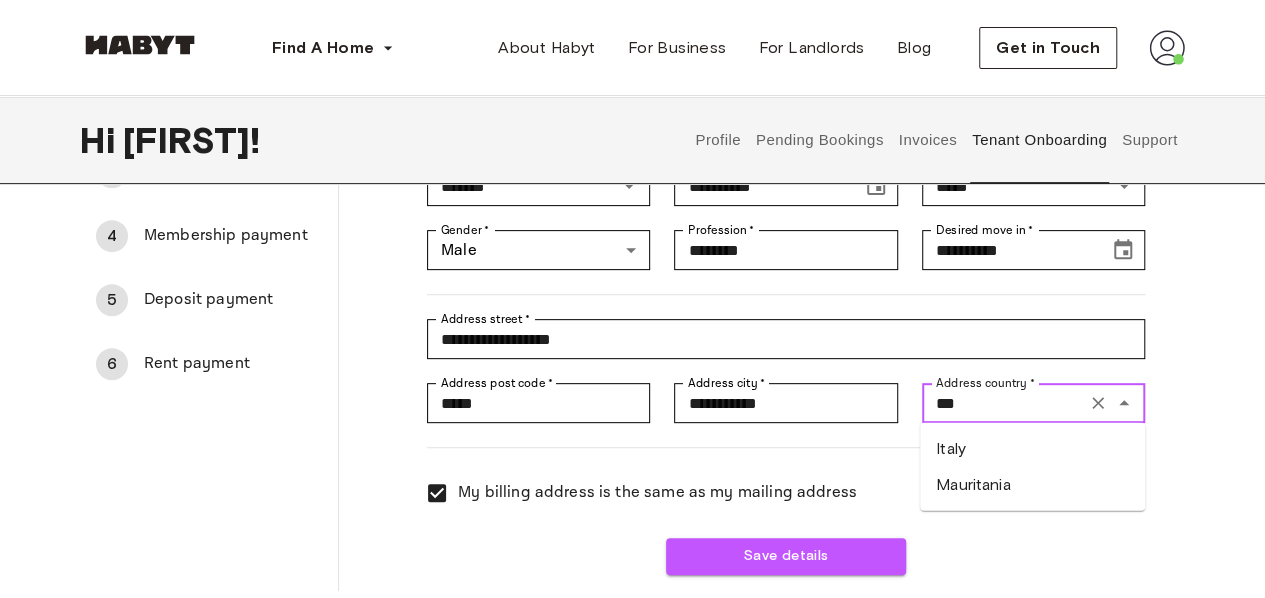 click on "Italy" at bounding box center [1032, 449] 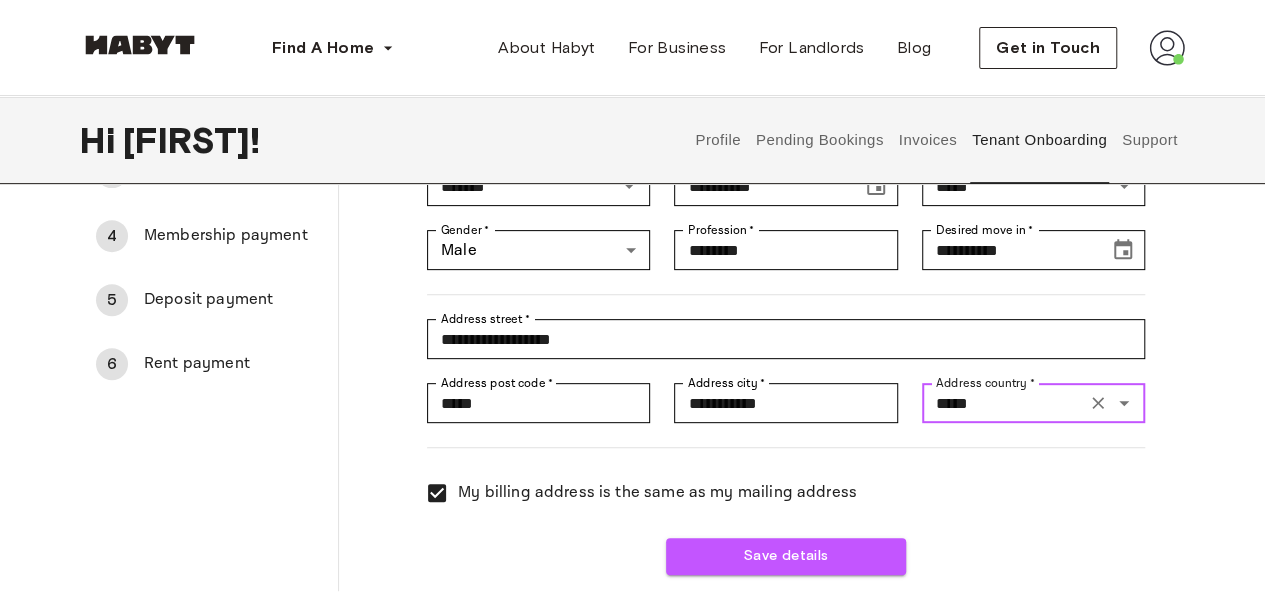 type on "*****" 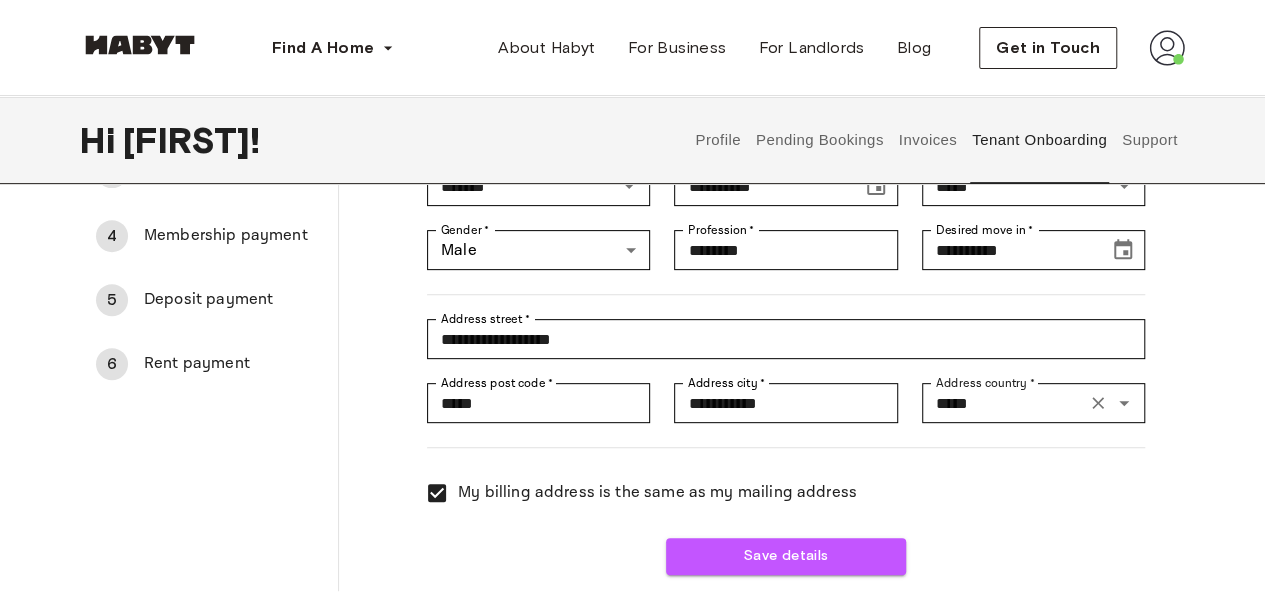 click at bounding box center [774, 435] 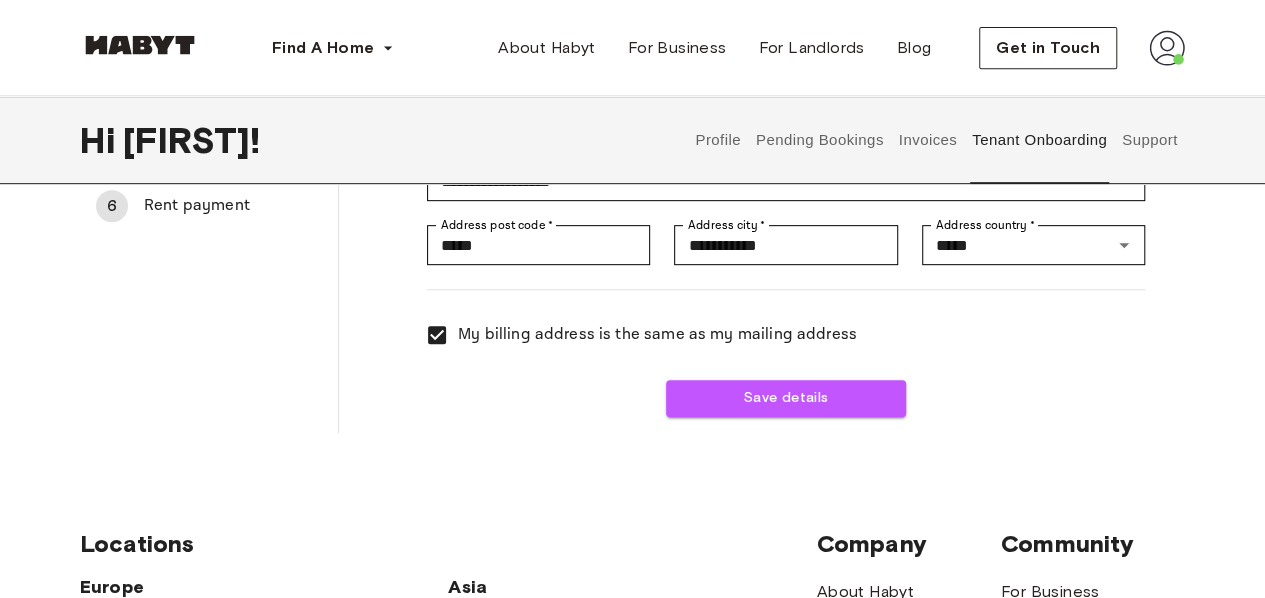 scroll, scrollTop: 424, scrollLeft: 0, axis: vertical 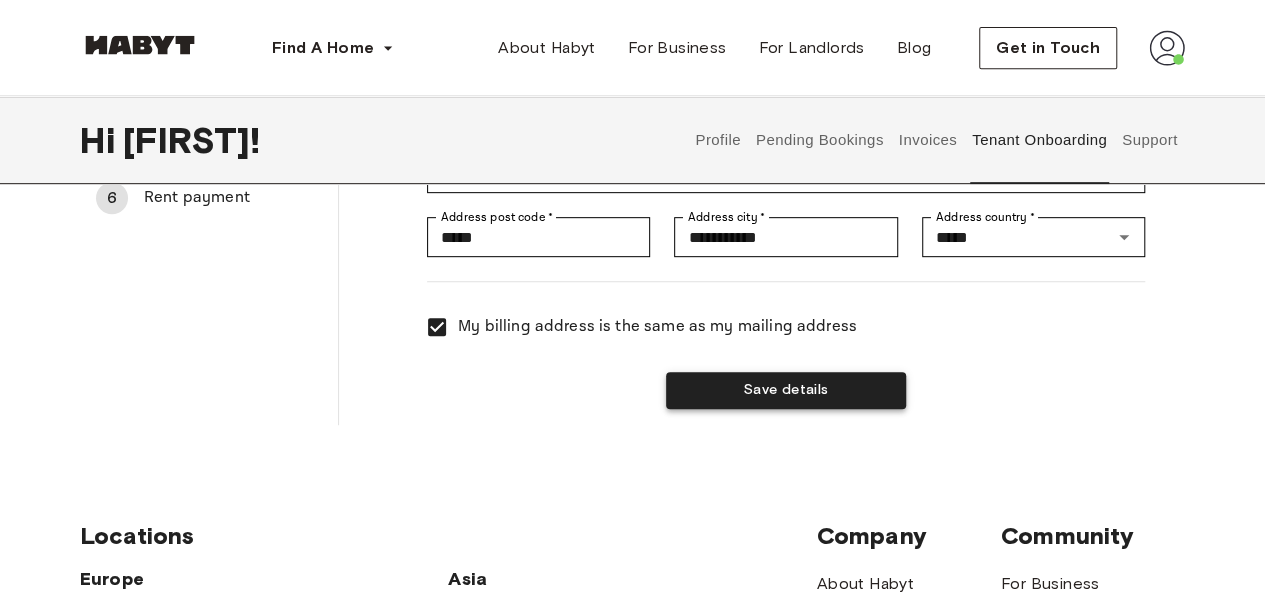 click on "Save details" at bounding box center (786, 390) 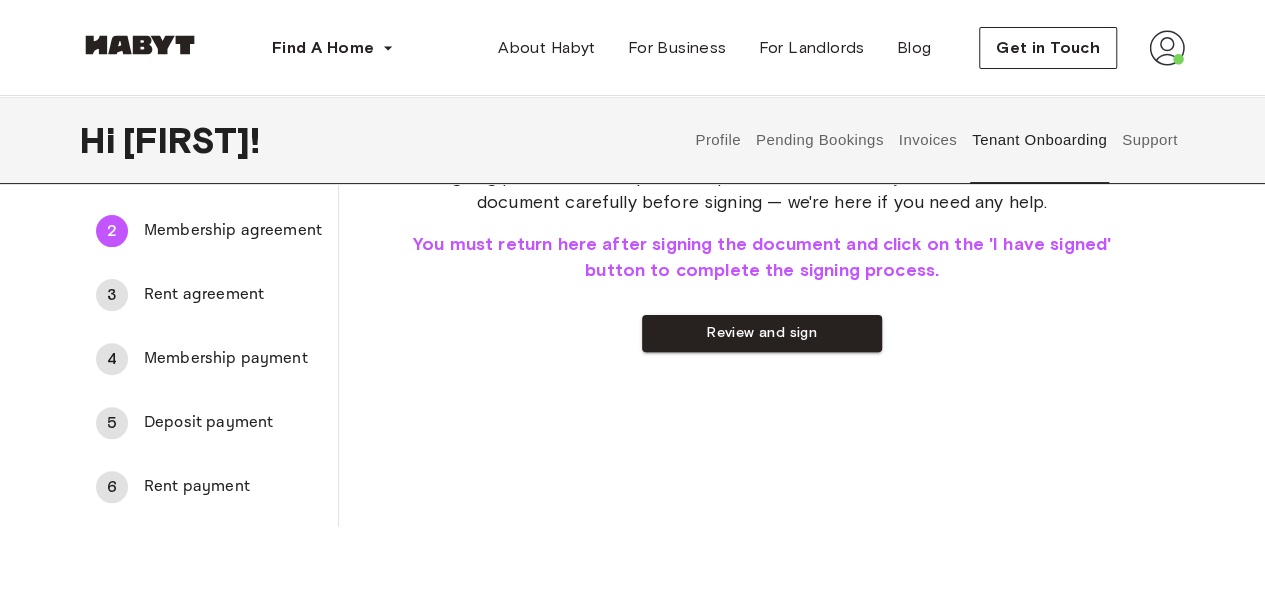 scroll, scrollTop: 0, scrollLeft: 0, axis: both 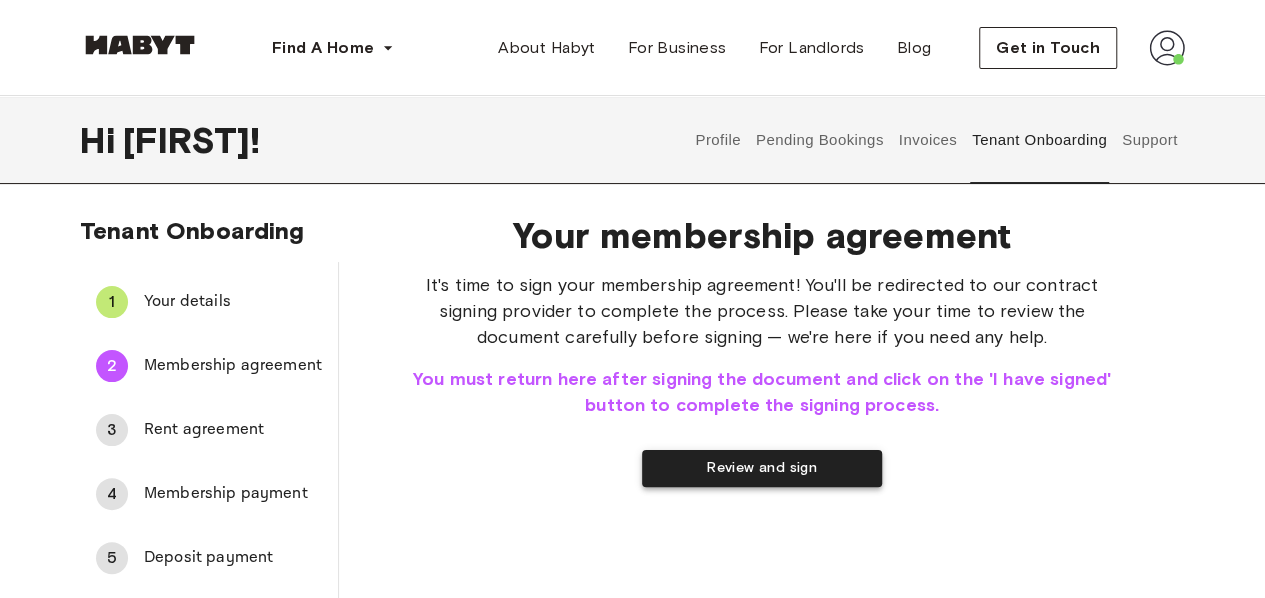 click on "Review and sign" at bounding box center (762, 468) 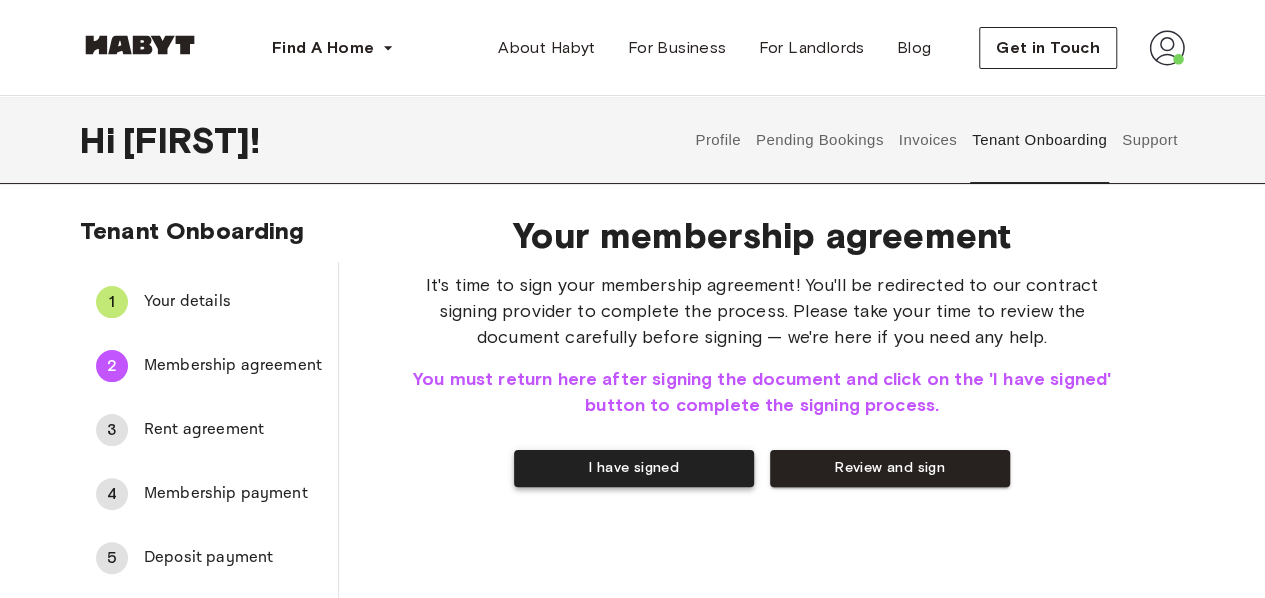 click on "I have signed" at bounding box center [634, 468] 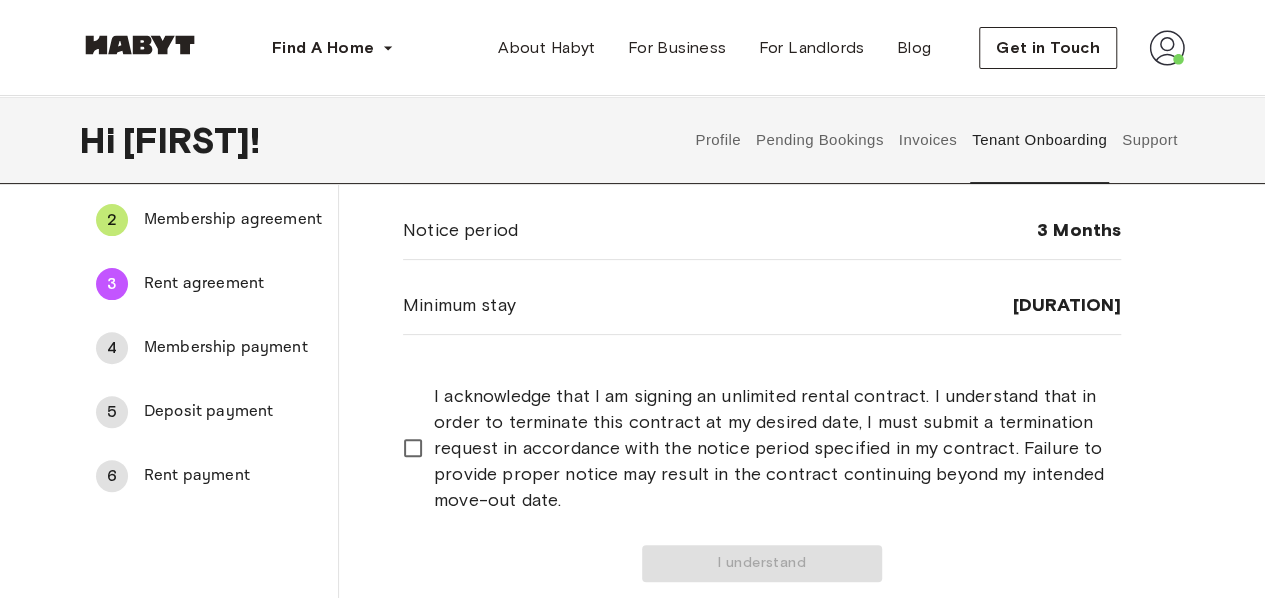 scroll, scrollTop: 164, scrollLeft: 0, axis: vertical 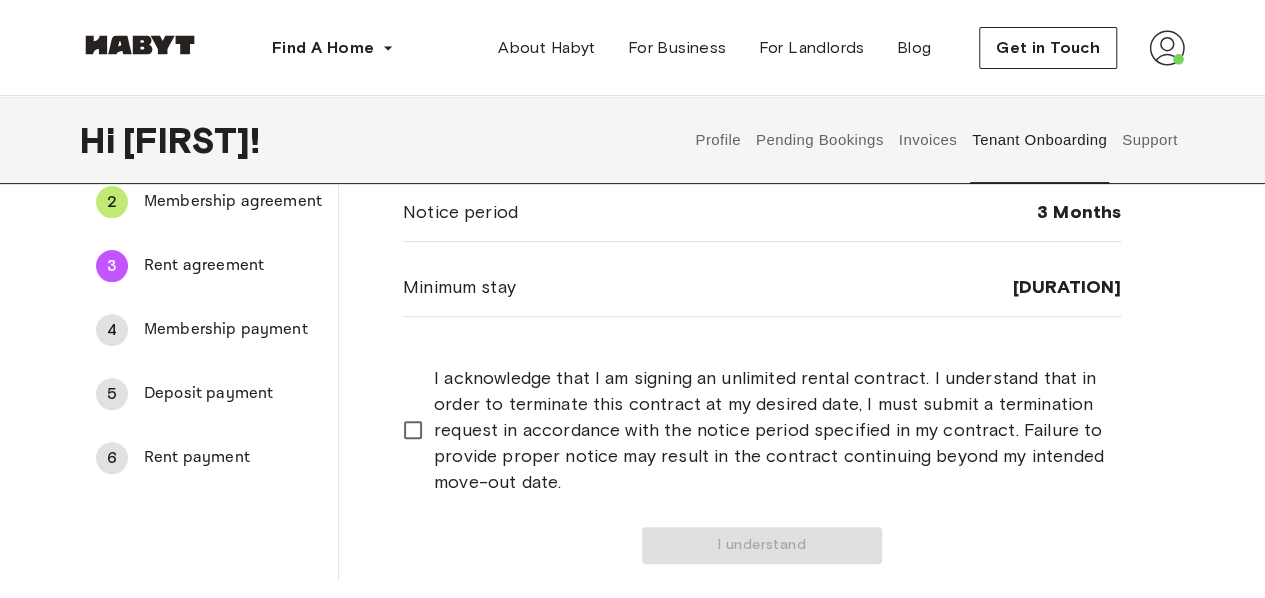 click on "Your rent agreement Contract start date 10 Sep 2025 Notice period 3 Months Minimum stay 4 Months I acknowledge that I am signing an unlimited rental contract. I understand that in order to terminate this contract at my desired date, I must submit a termination request in accordance with the notice period specified in my contract. Failure to provide proper notice may result in the contract continuing beyond my intended move-out date. I understand" at bounding box center [762, 307] 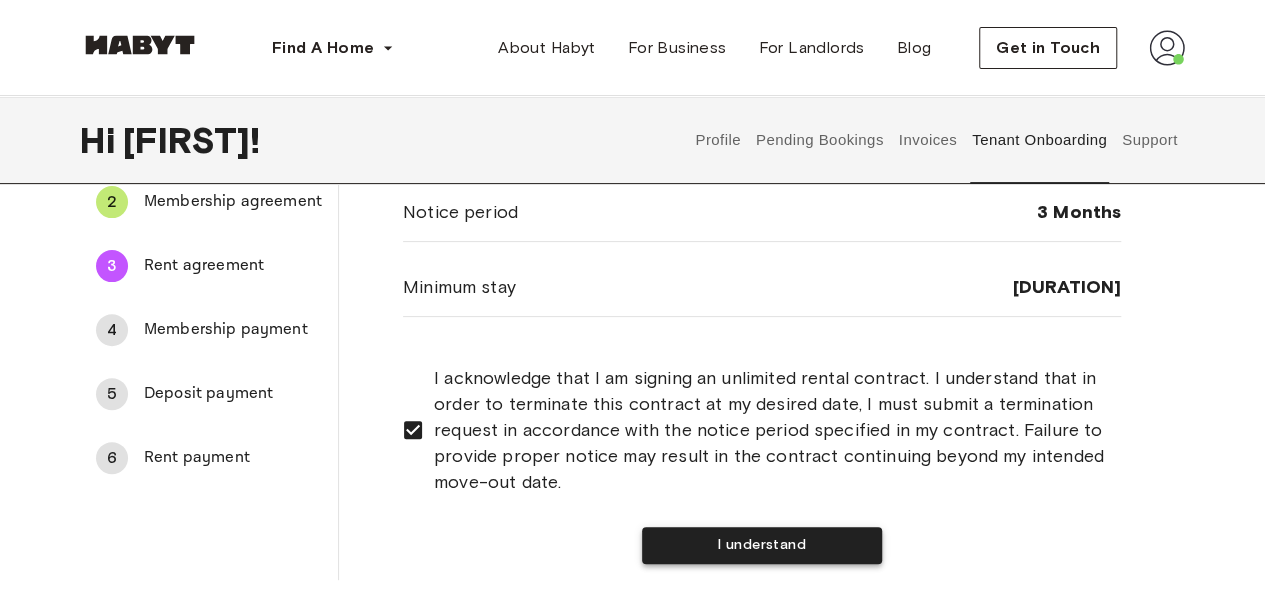 click on "I understand" at bounding box center [762, 545] 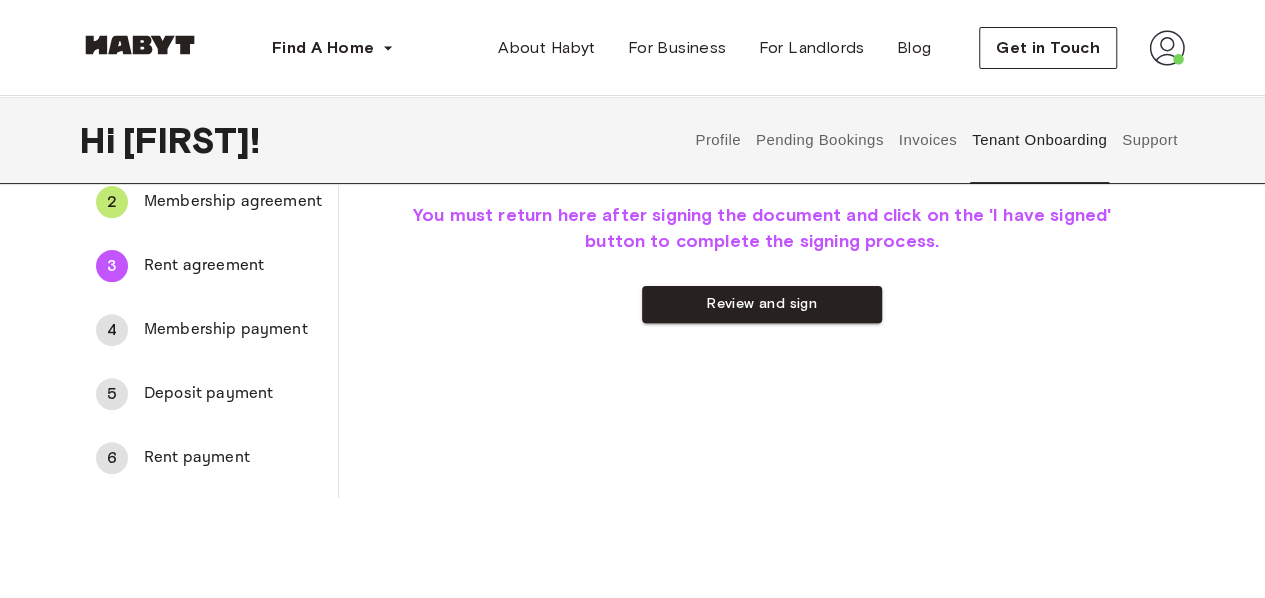 scroll, scrollTop: 0, scrollLeft: 0, axis: both 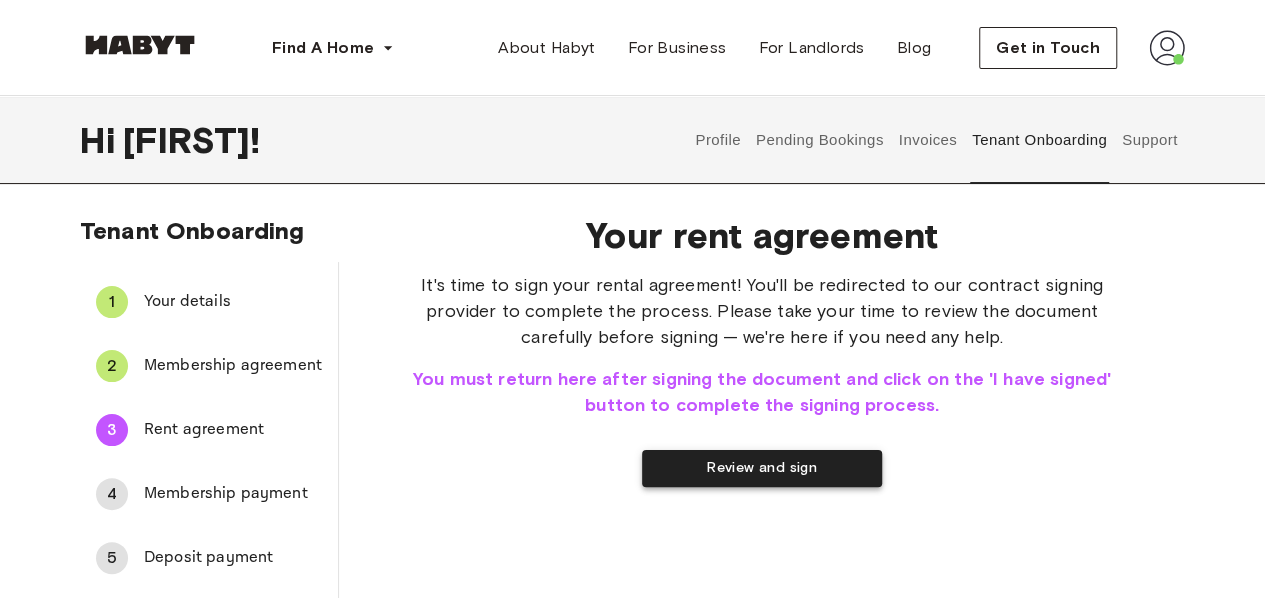 click on "Review and sign" at bounding box center [762, 468] 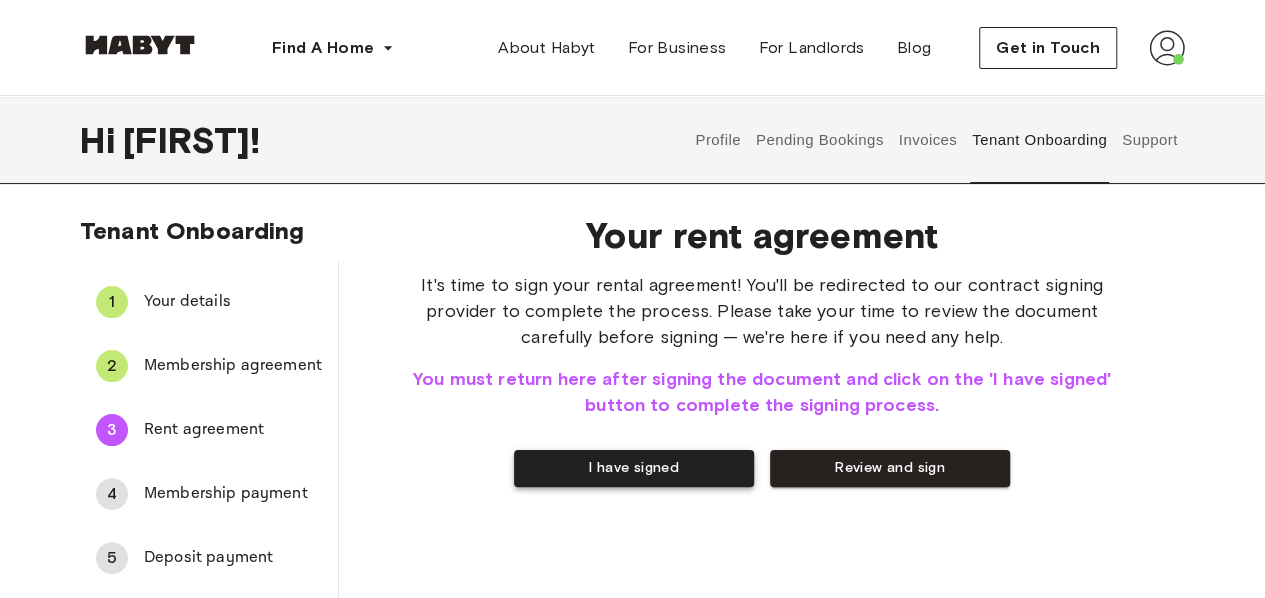 click on "I have signed" at bounding box center [634, 468] 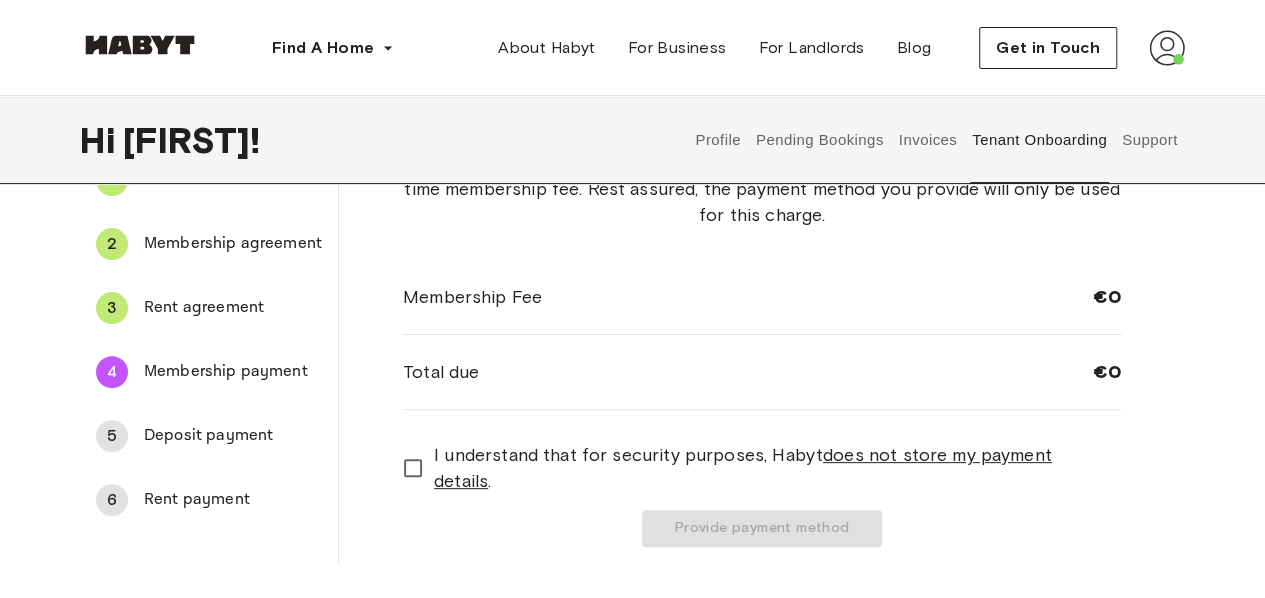 scroll, scrollTop: 126, scrollLeft: 0, axis: vertical 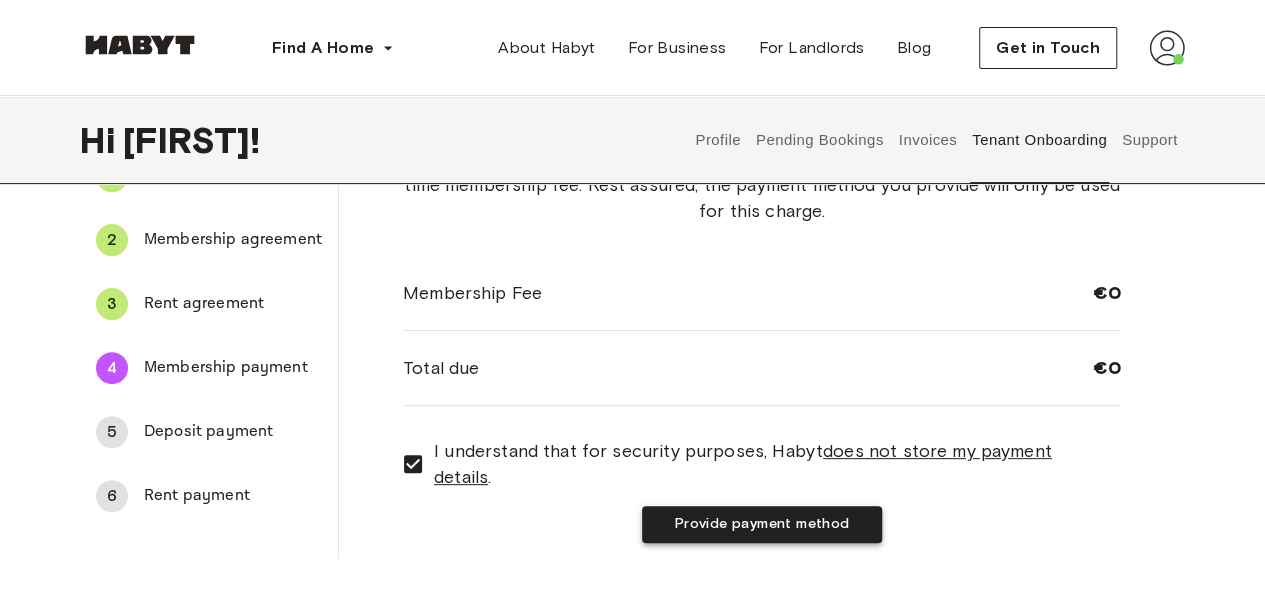 click on "Provide payment method" at bounding box center [762, 524] 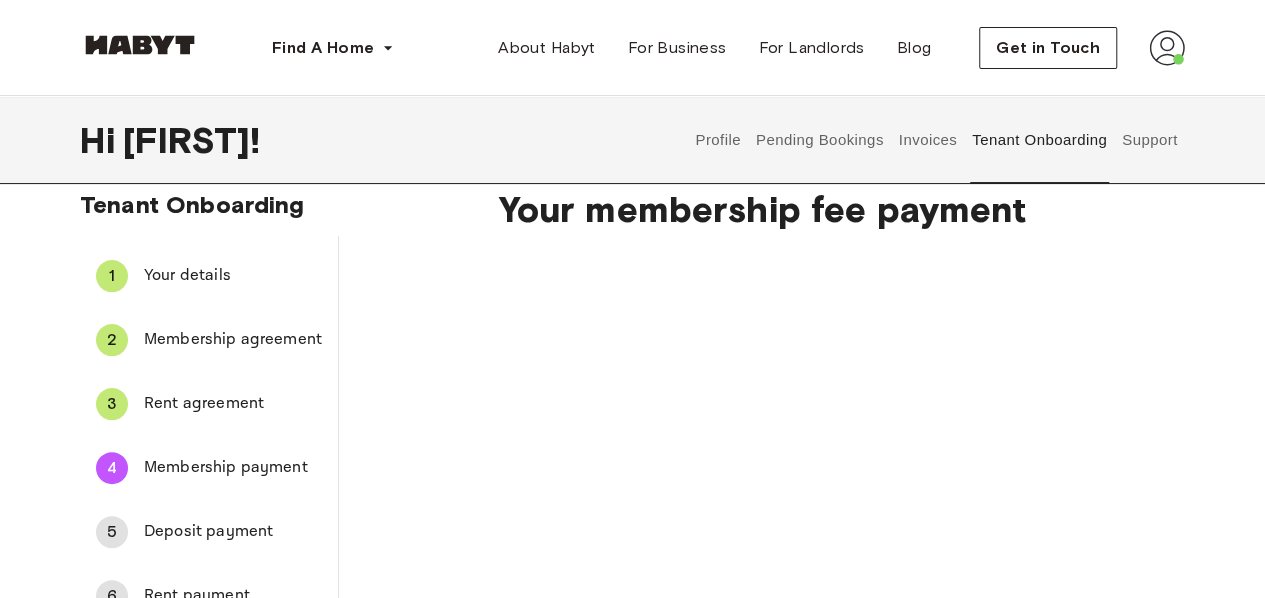 scroll, scrollTop: 0, scrollLeft: 0, axis: both 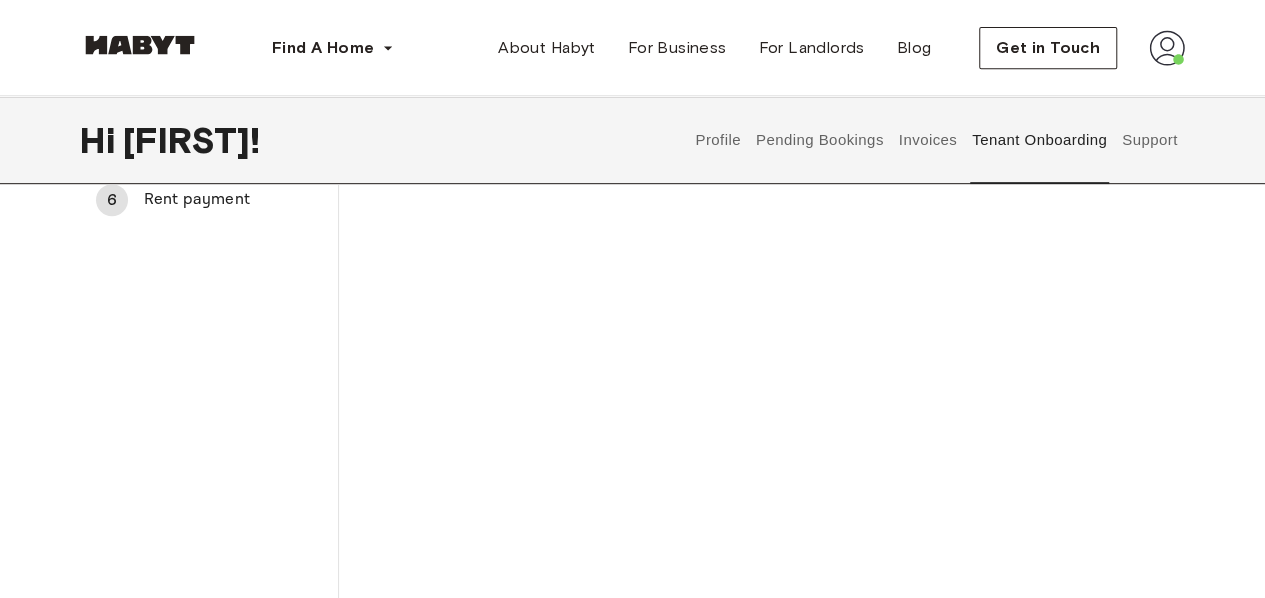click on "Charge membership fee" at bounding box center (762, 262) 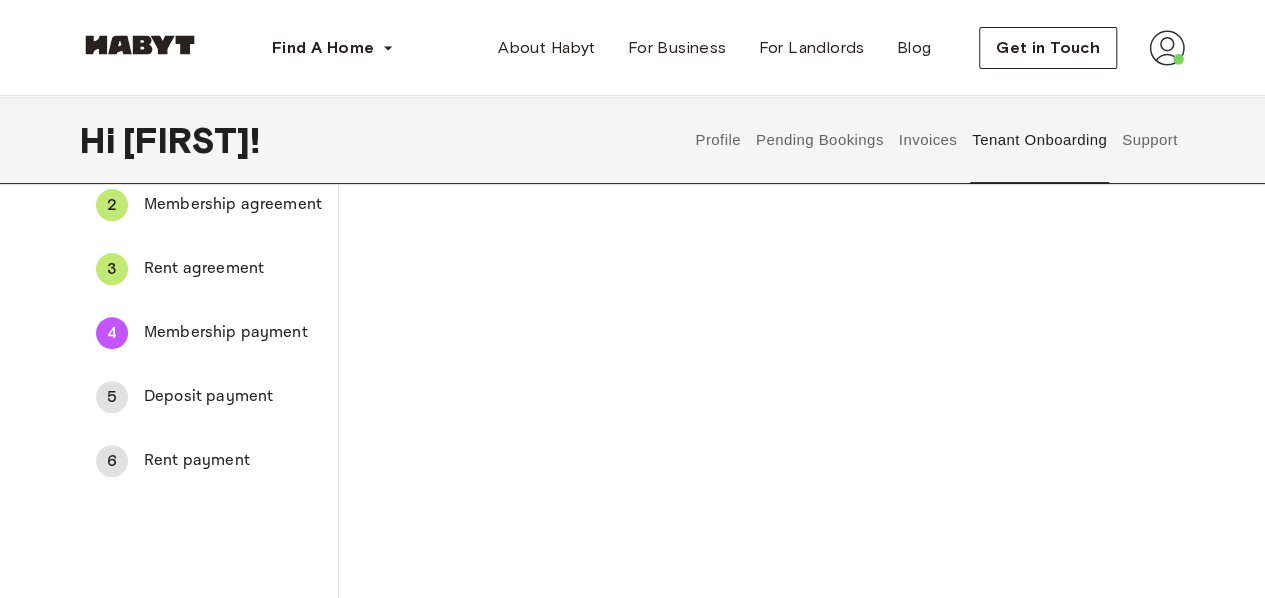 scroll, scrollTop: 156, scrollLeft: 0, axis: vertical 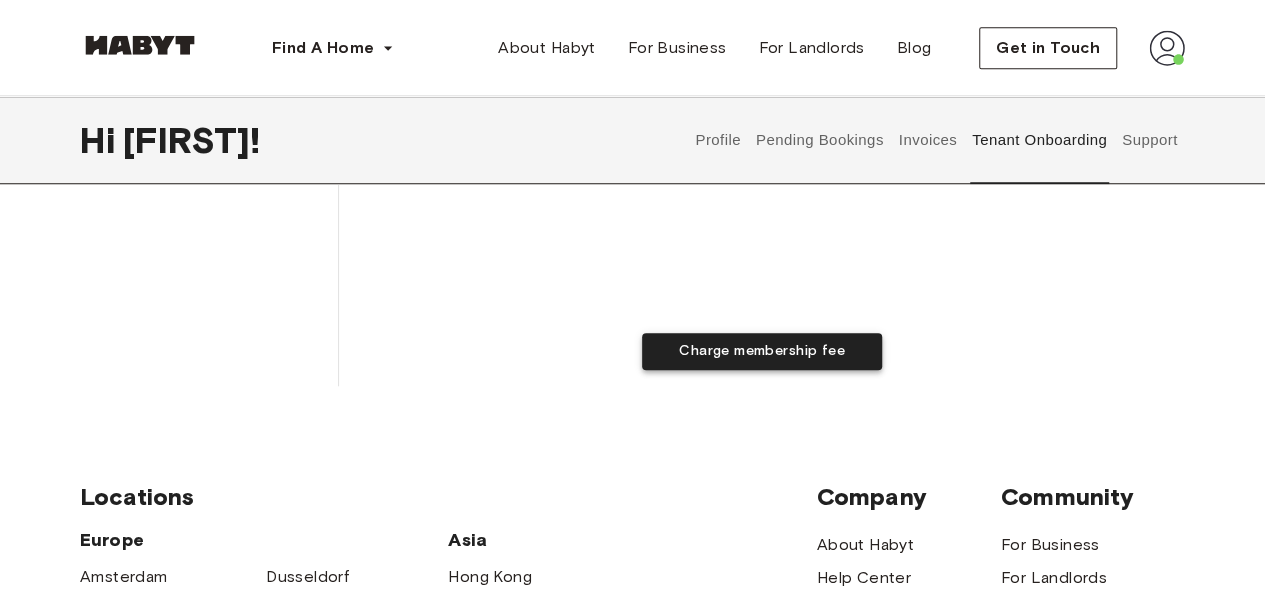 click on "Charge membership fee" at bounding box center [762, 351] 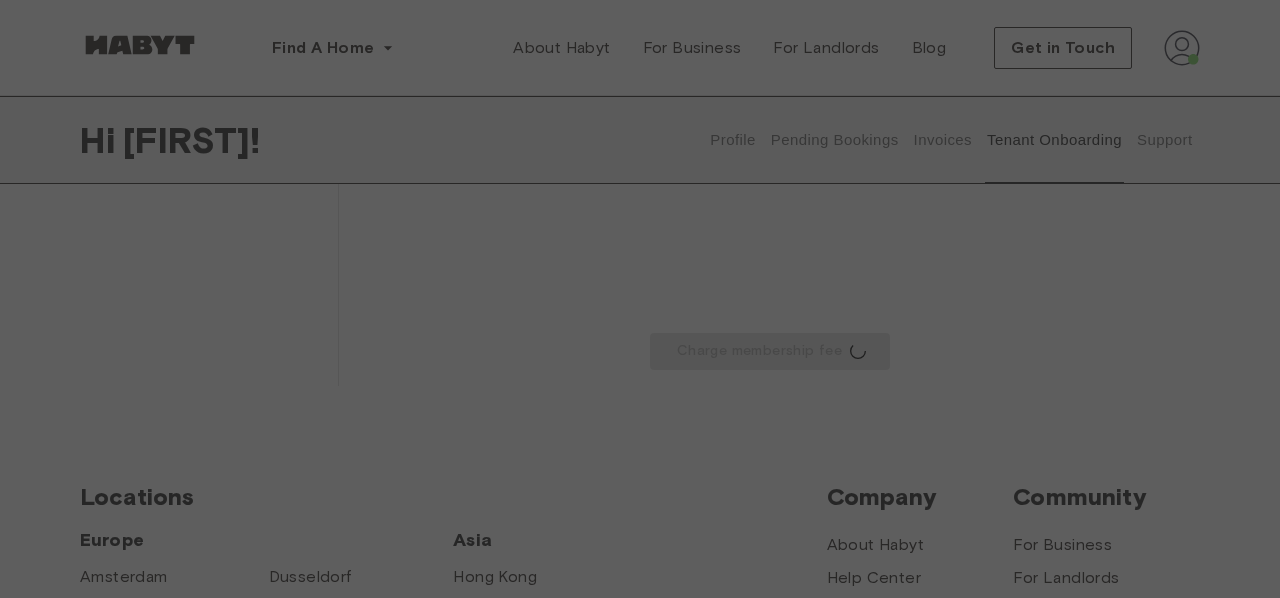 drag, startPoint x: 1279, startPoint y: 222, endPoint x: 1270, endPoint y: 187, distance: 36.138622 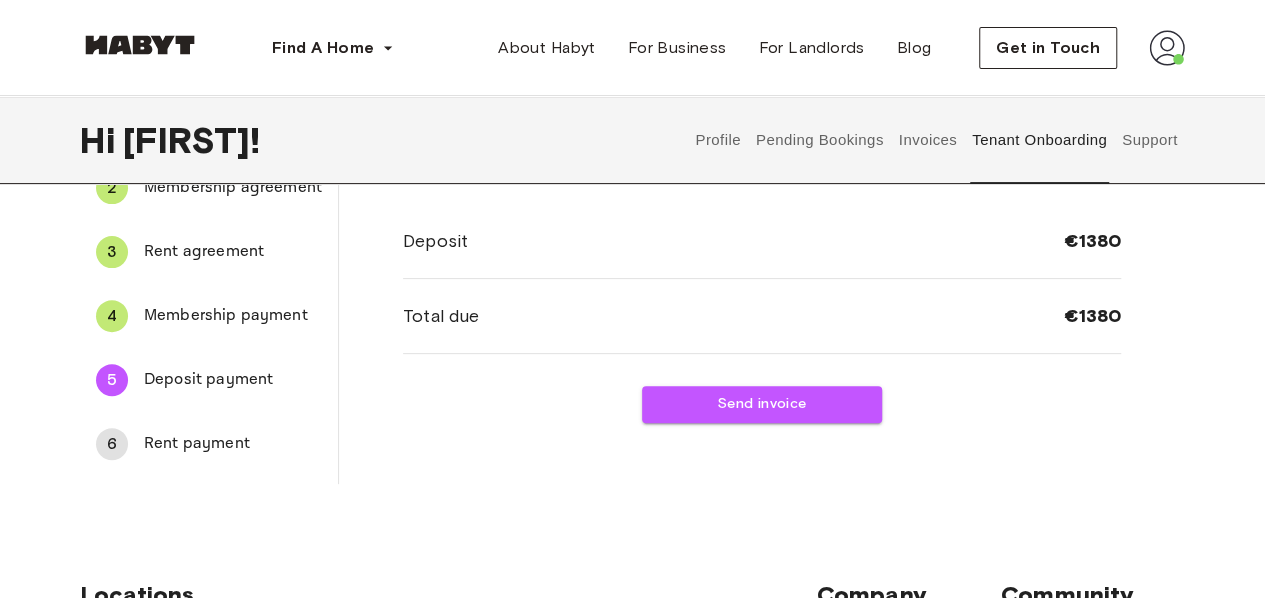 scroll, scrollTop: 0, scrollLeft: 0, axis: both 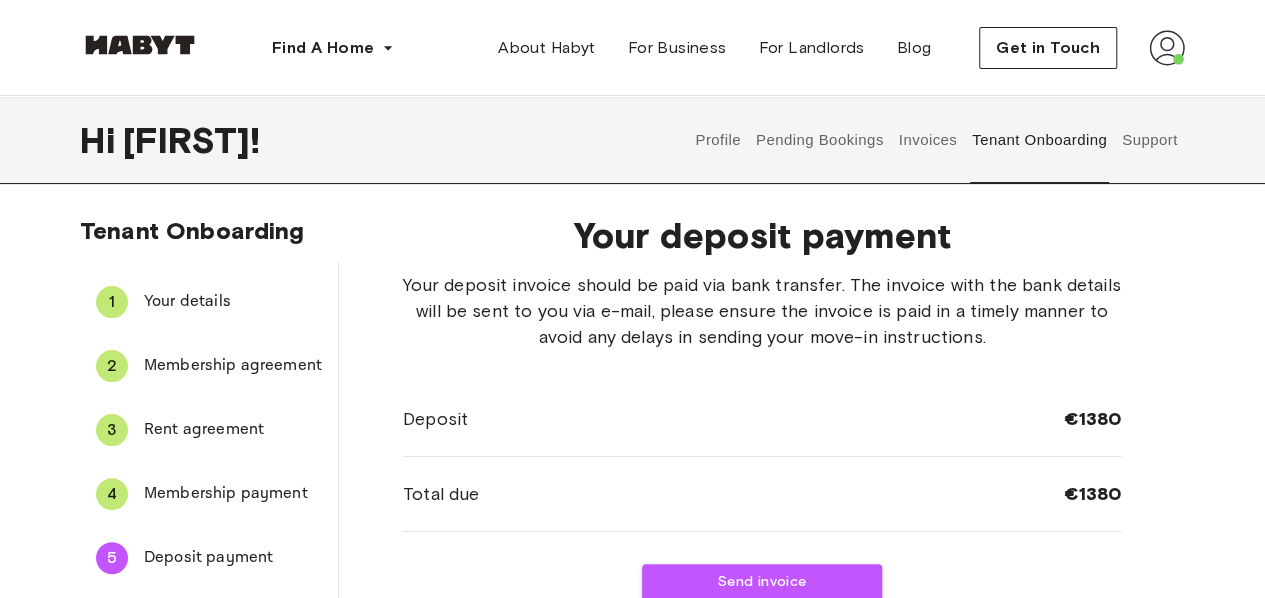 click on "4 Membership payment" at bounding box center (209, 494) 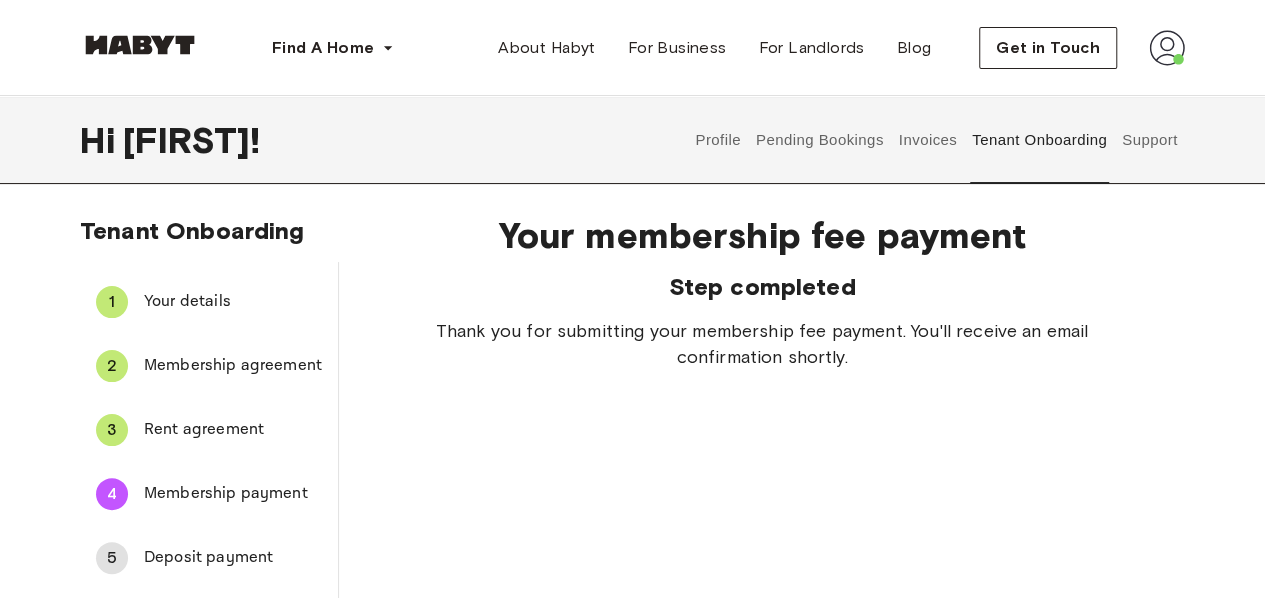 click on "5 Deposit payment" at bounding box center (209, 558) 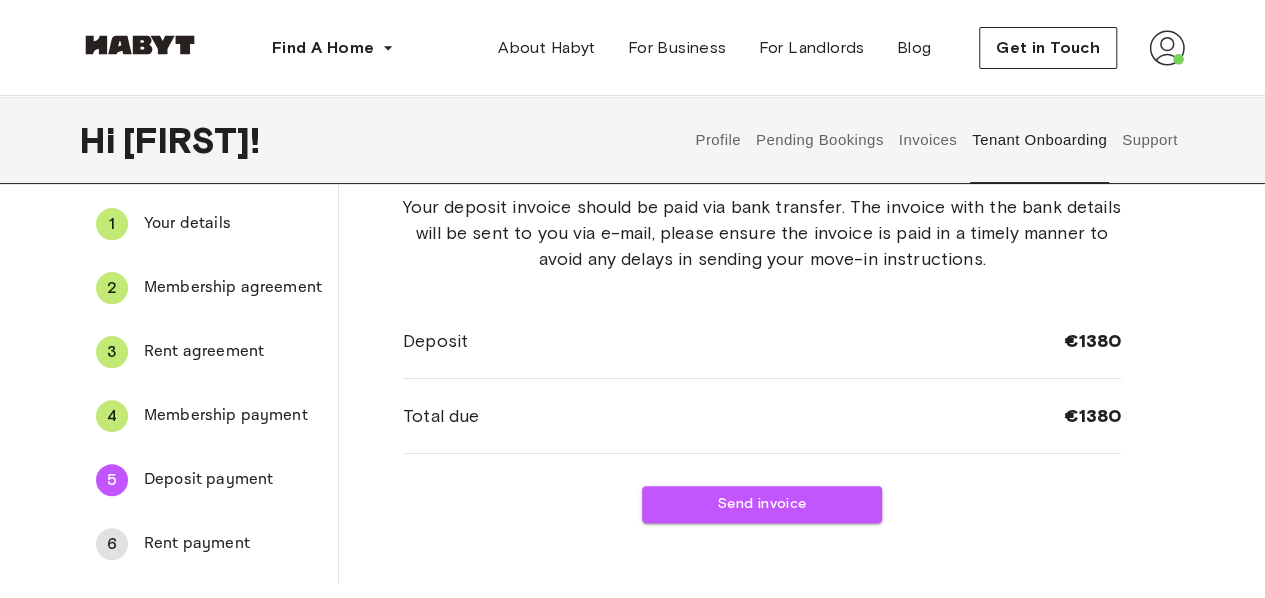 scroll, scrollTop: 90, scrollLeft: 0, axis: vertical 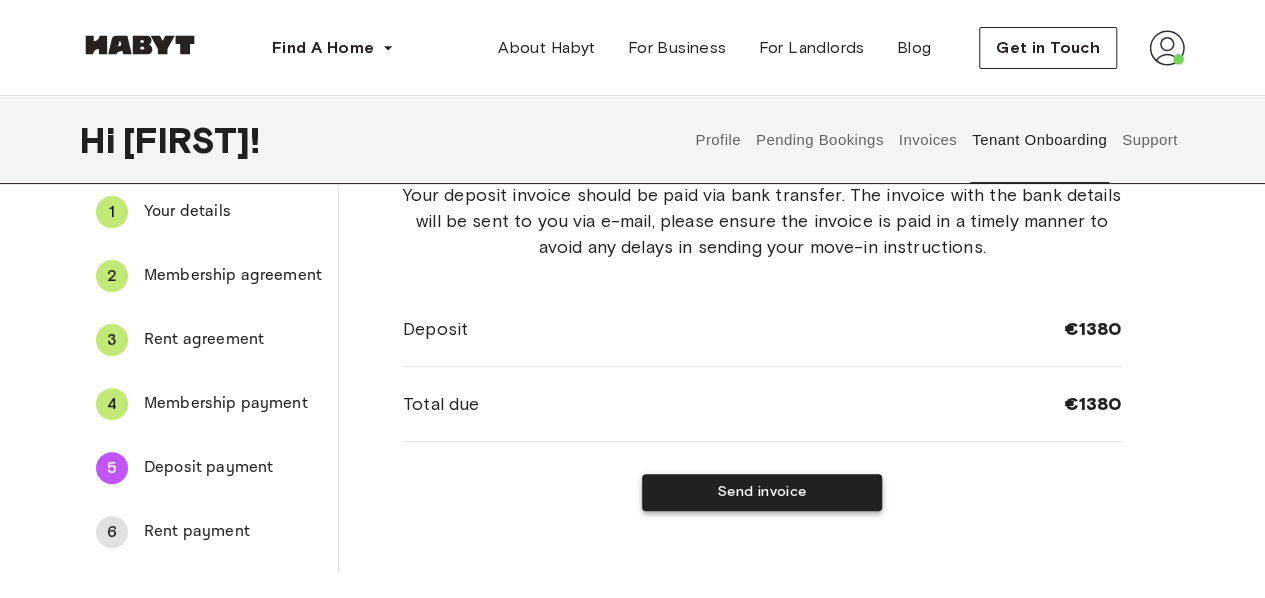 click on "Send invoice" at bounding box center (762, 492) 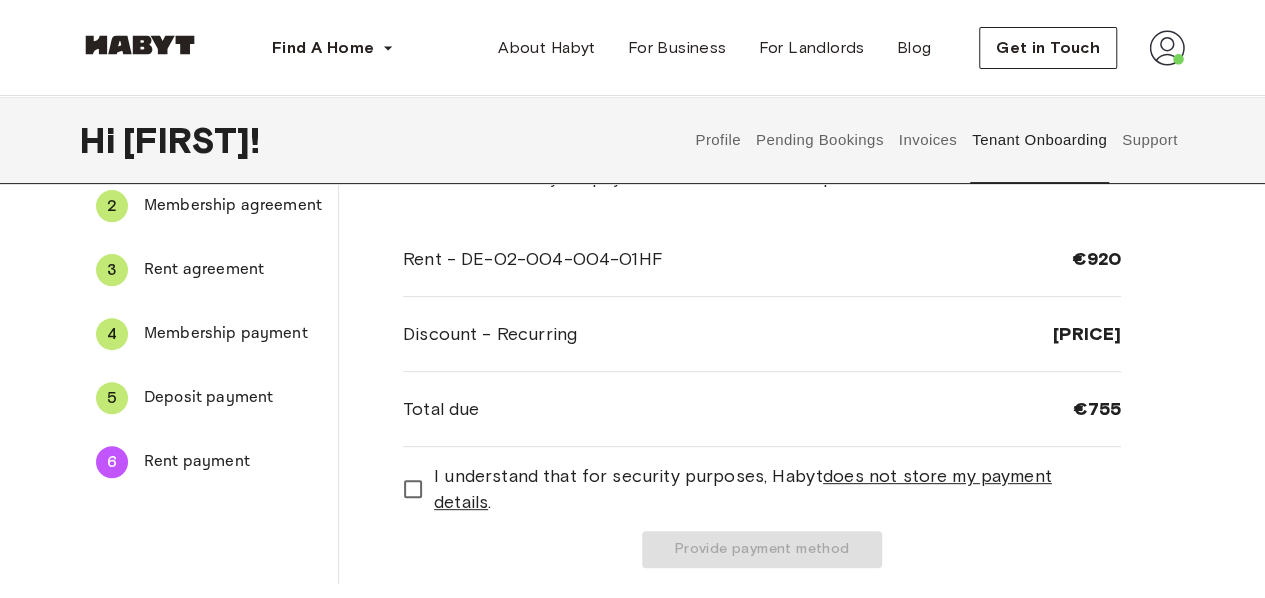scroll, scrollTop: 192, scrollLeft: 0, axis: vertical 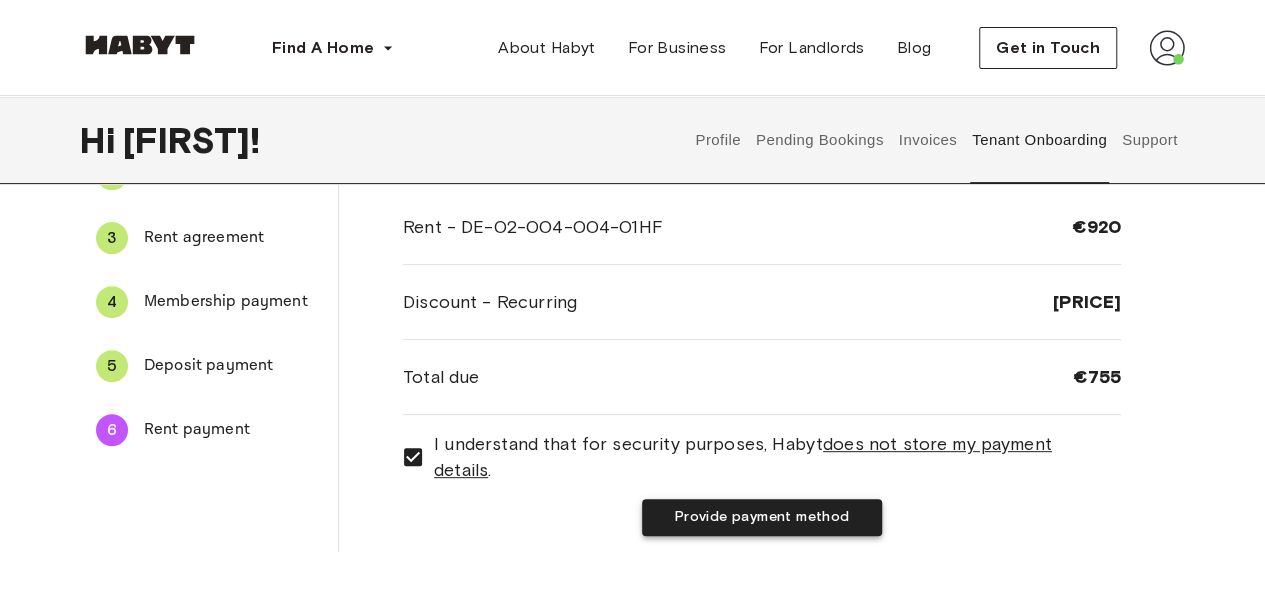 click on "Provide payment method" at bounding box center [762, 517] 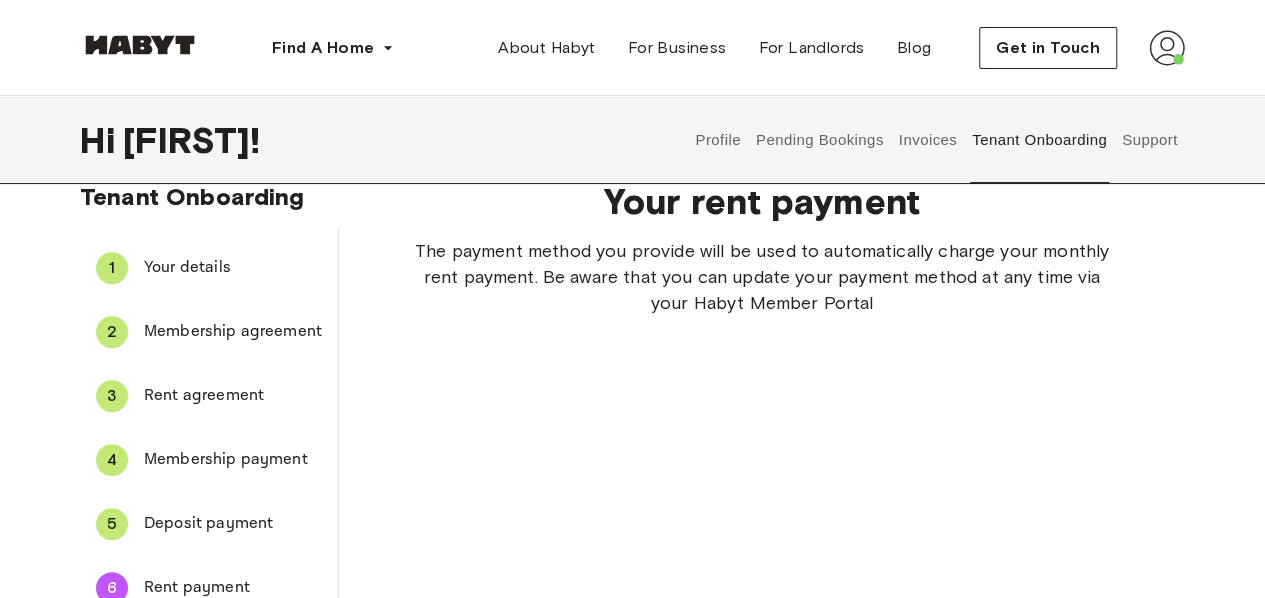scroll, scrollTop: 0, scrollLeft: 0, axis: both 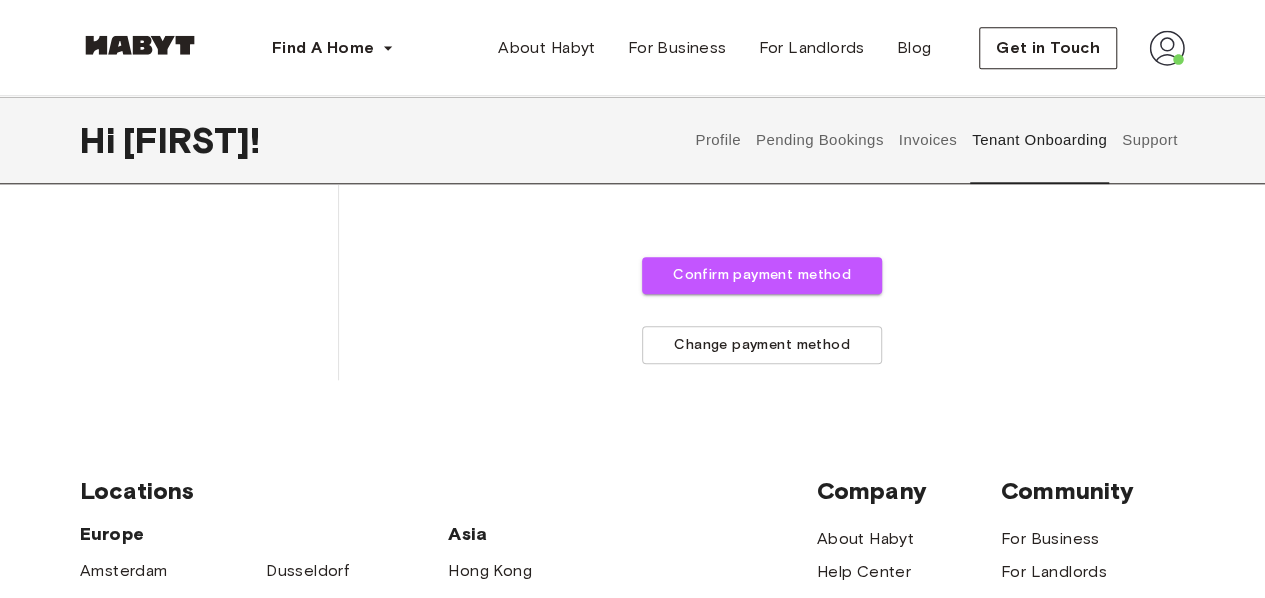 click on "The payment method you provide will be used to automatically charge your monthly rent payment. Be aware that you can update your payment method at any time via your Habyt Member Portal Confirm payment method Change payment method" at bounding box center (762, -138) 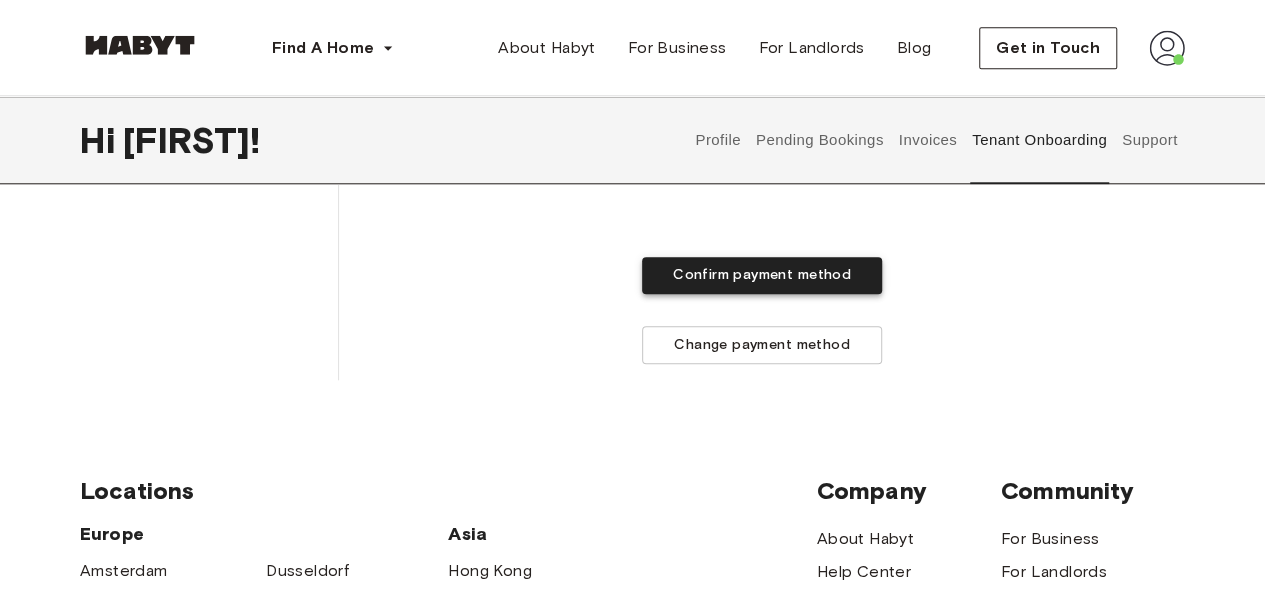 click on "Confirm payment method" at bounding box center (762, 275) 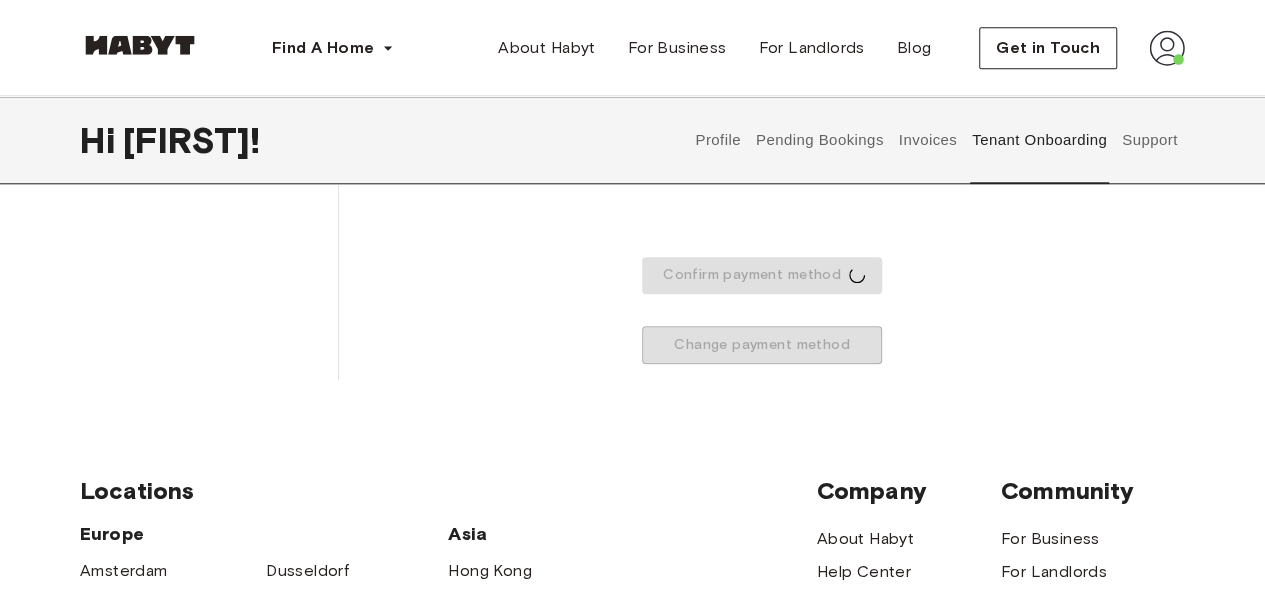 click on "Tenant Onboarding 1 Your details 2 Membership agreement 3 Rent agreement 4 Membership payment 5 Deposit payment 6 Rent payment Your rent payment The payment method you provide will be used to automatically charge your monthly rent payment. Be aware that you can update your payment method at any time via your Habyt Member Portal Confirm payment method Change payment method" at bounding box center [632, -158] 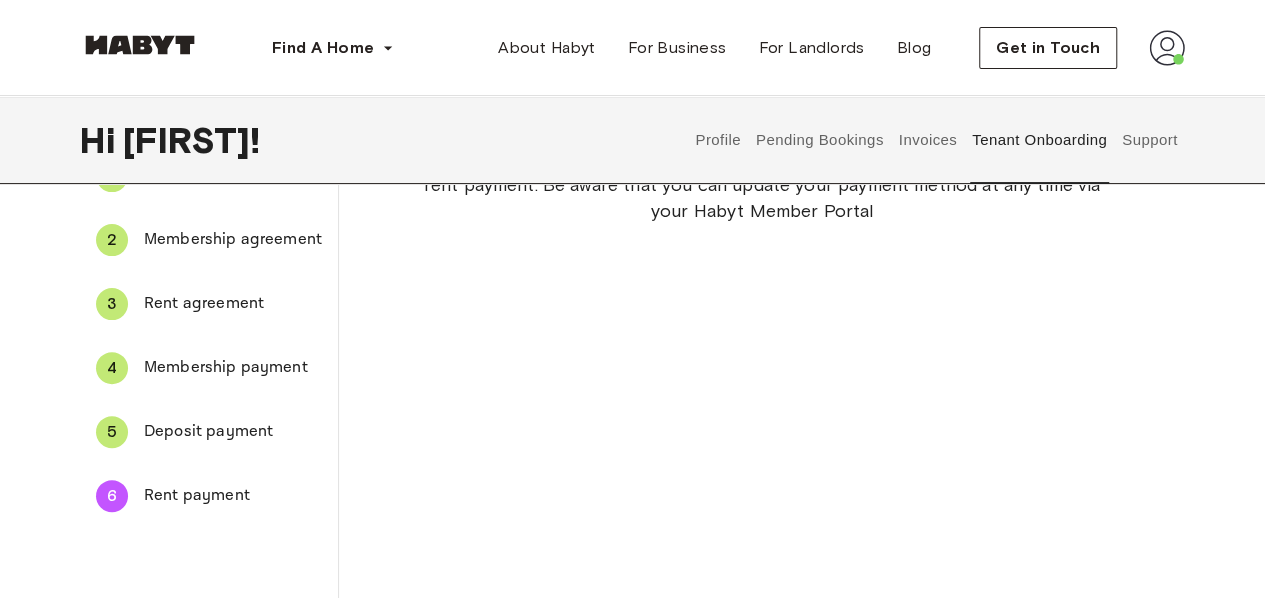 scroll, scrollTop: 134, scrollLeft: 0, axis: vertical 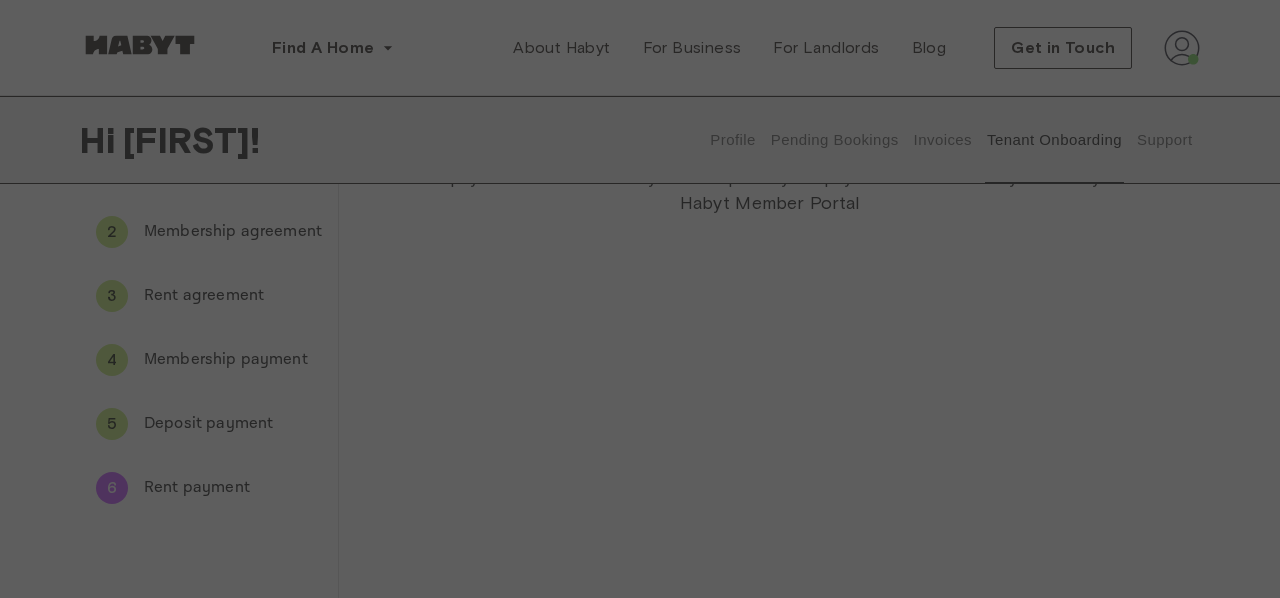 drag, startPoint x: 1279, startPoint y: 317, endPoint x: 1236, endPoint y: 139, distance: 183.12018 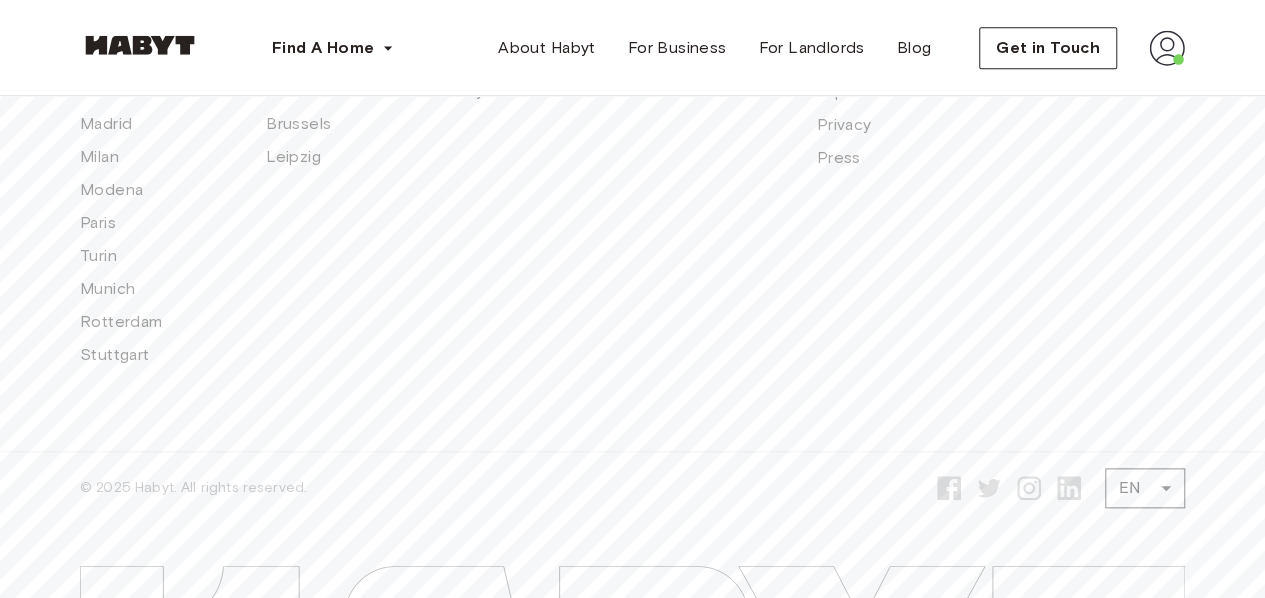 scroll, scrollTop: 371, scrollLeft: 0, axis: vertical 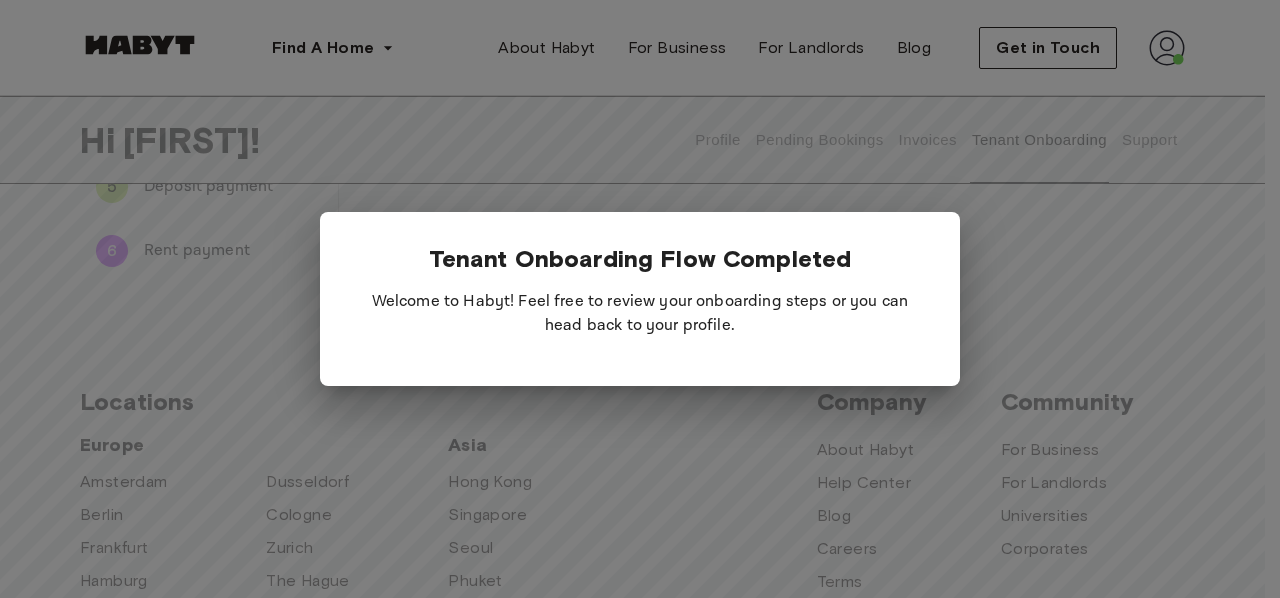 click at bounding box center (640, 299) 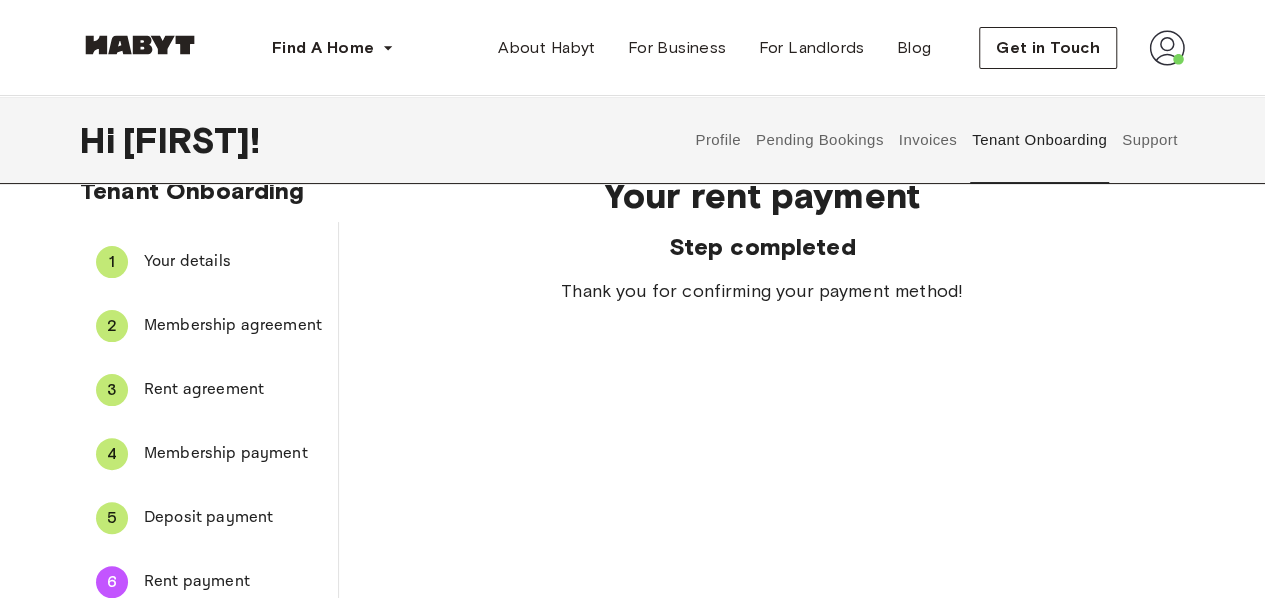 scroll, scrollTop: 0, scrollLeft: 0, axis: both 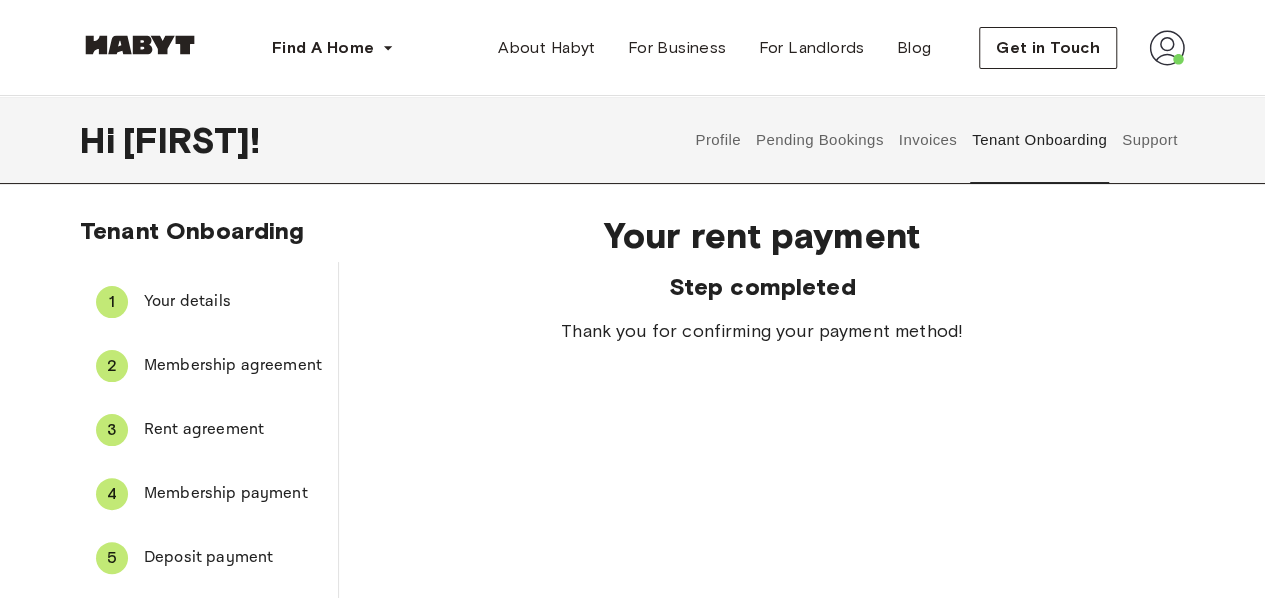 click on "Tenant Onboarding" at bounding box center [1040, 140] 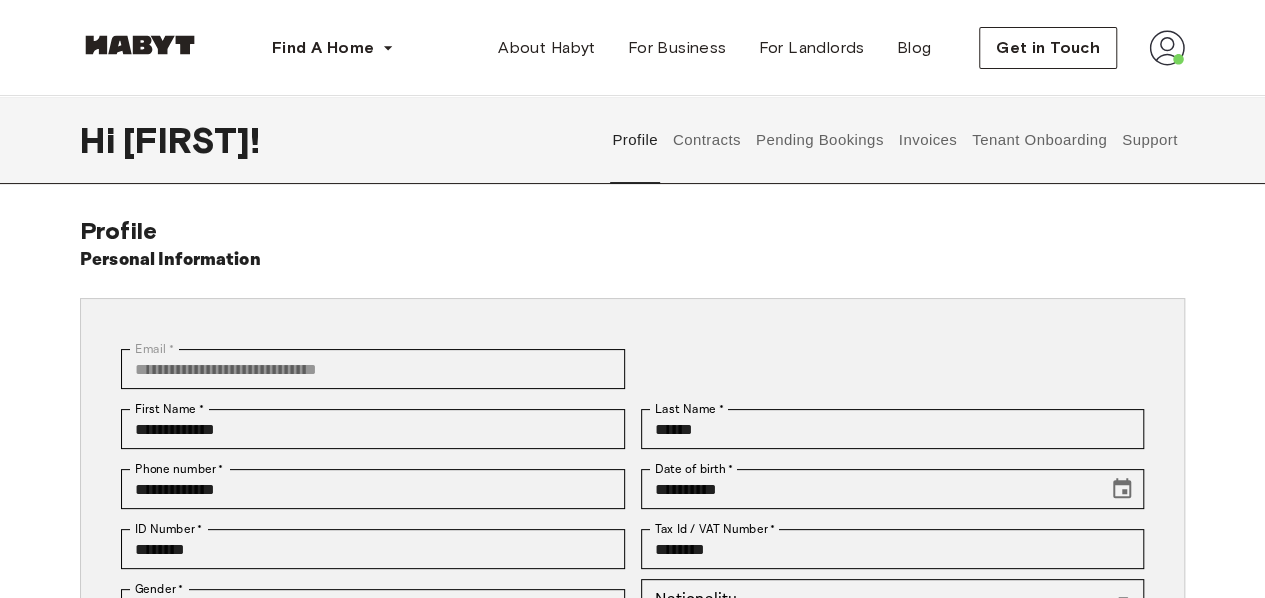 click on "Tenant Onboarding" at bounding box center (1040, 140) 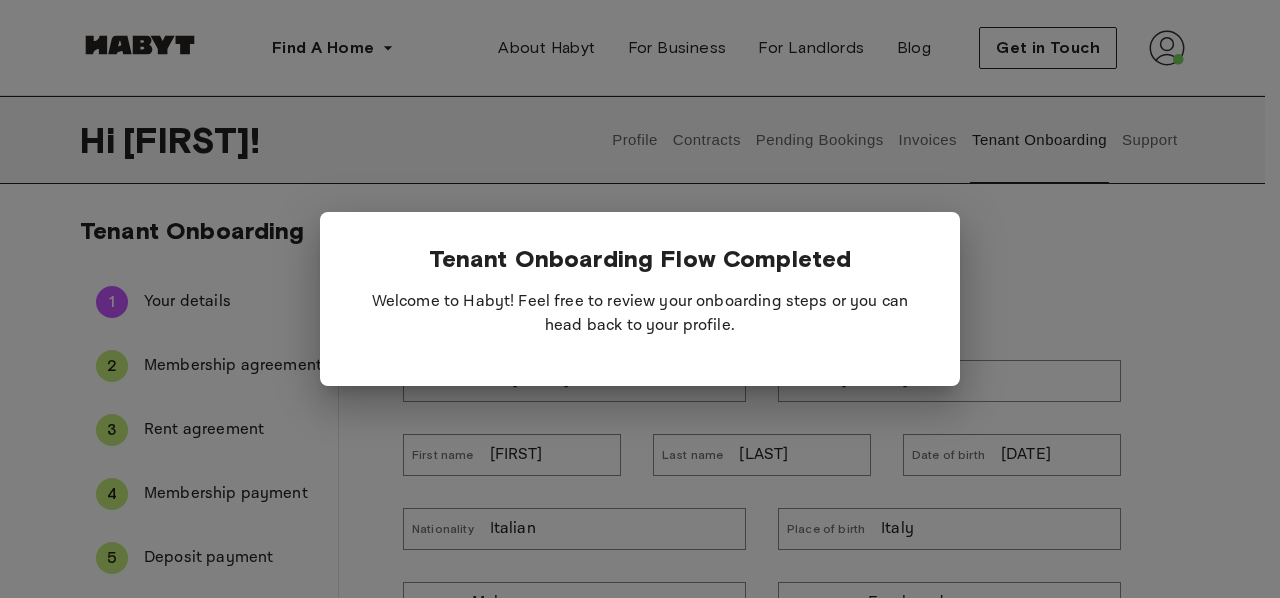 click on "Welcome to Habyt! Feel free to review your onboarding steps or you can head back to your profile." at bounding box center (640, 314) 